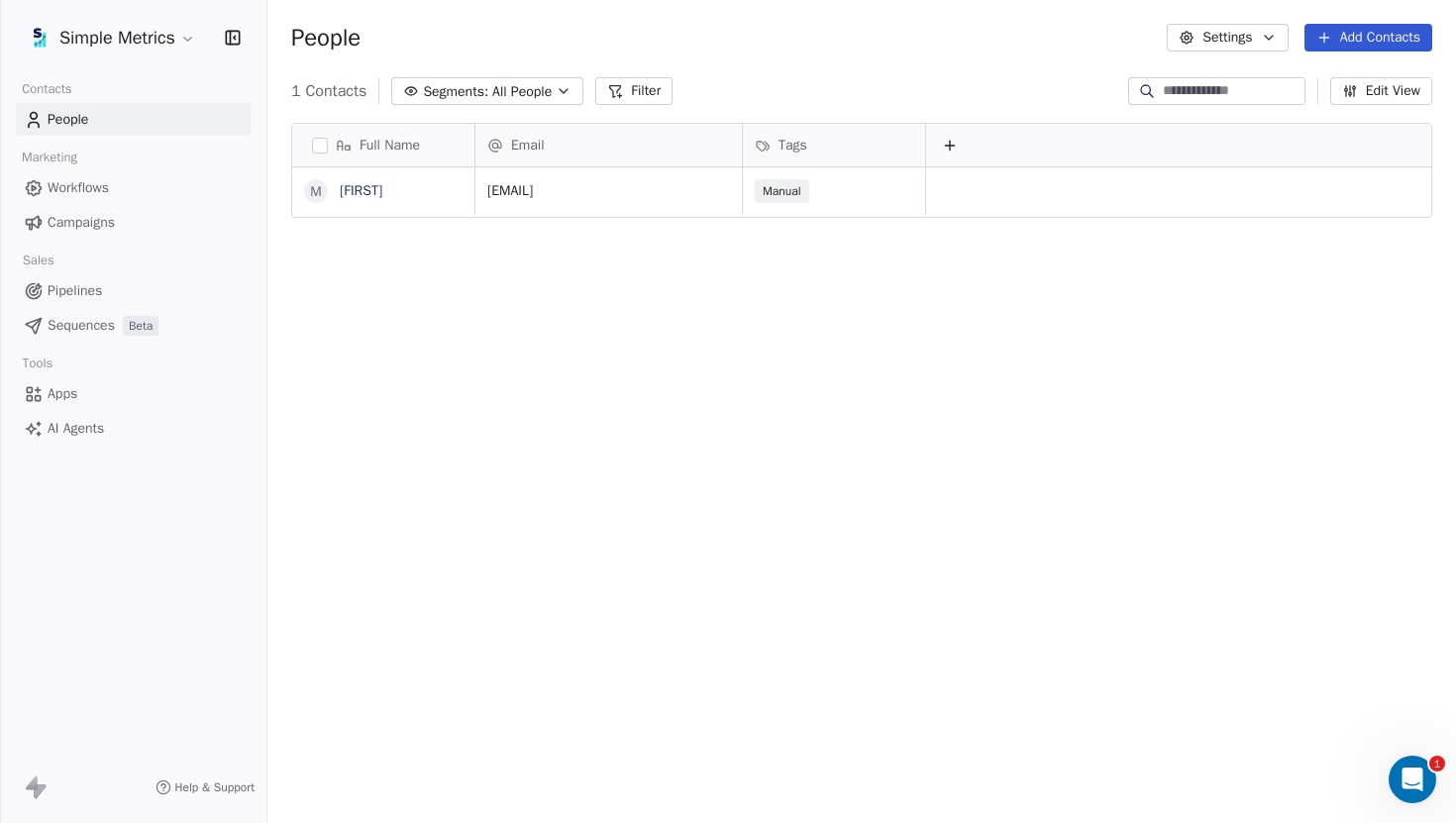 scroll, scrollTop: 0, scrollLeft: 0, axis: both 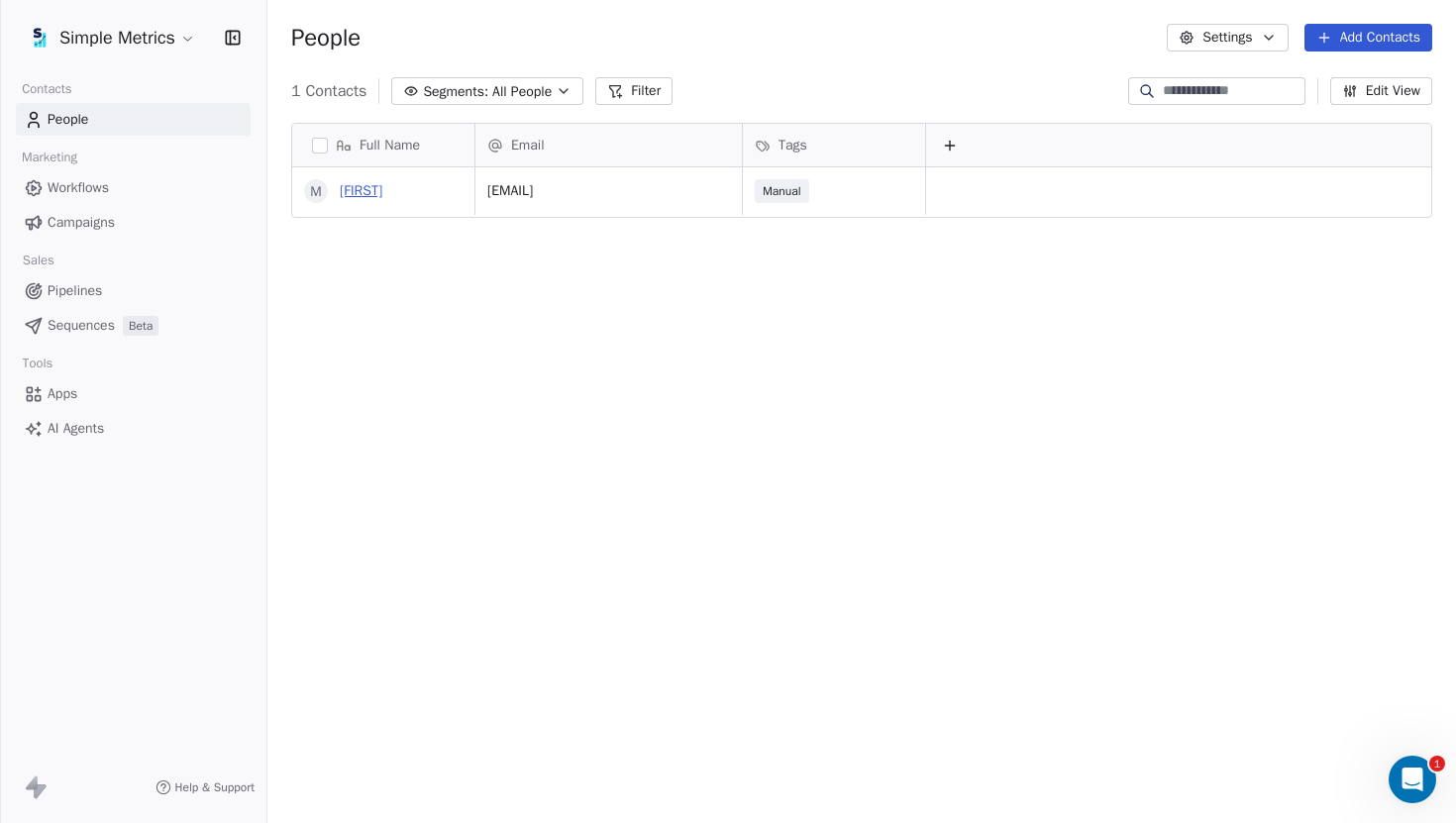 click on "[FIRST]" at bounding box center (361, 190) 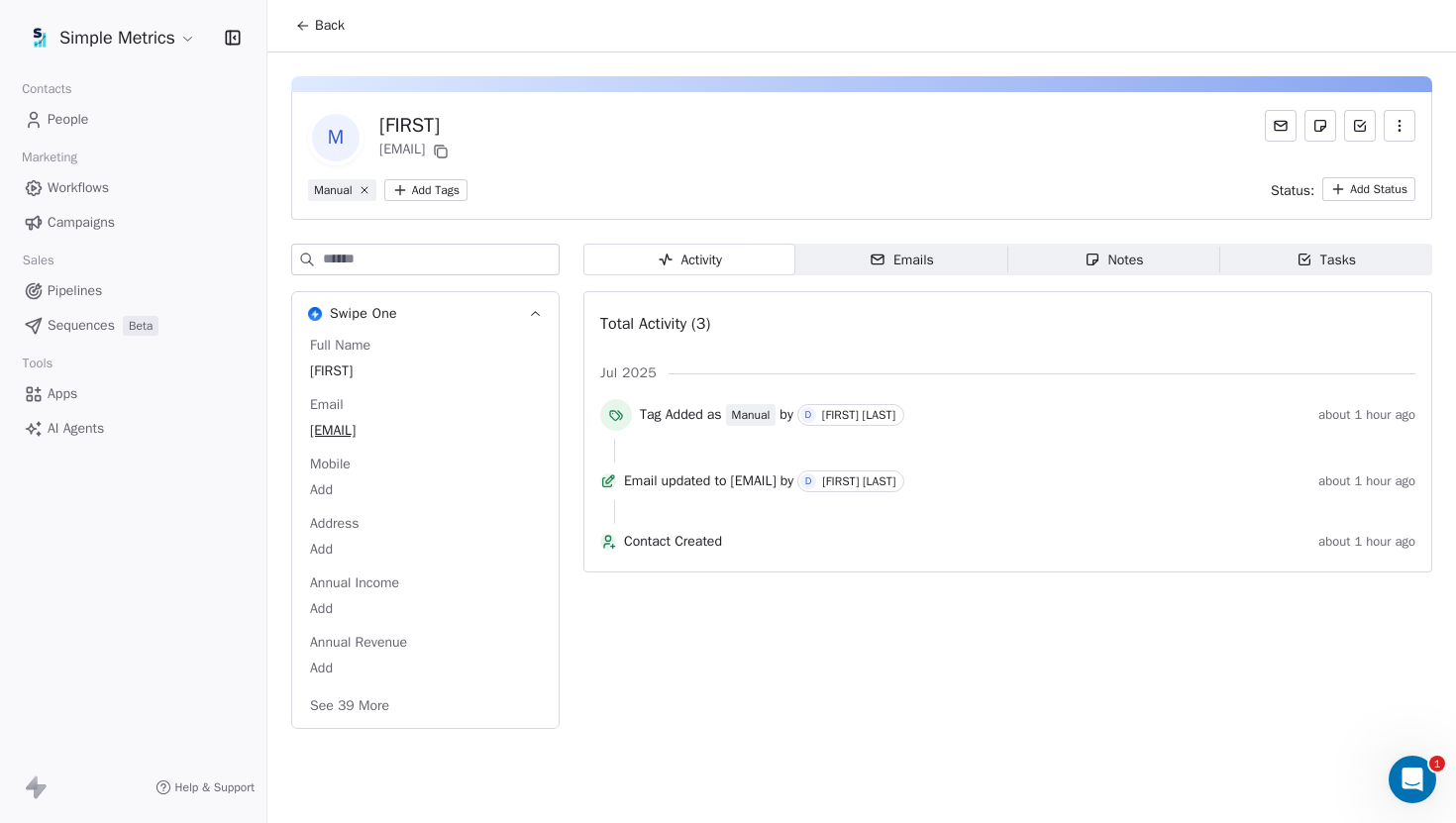 click on "See   39   More" at bounding box center (350, 706) 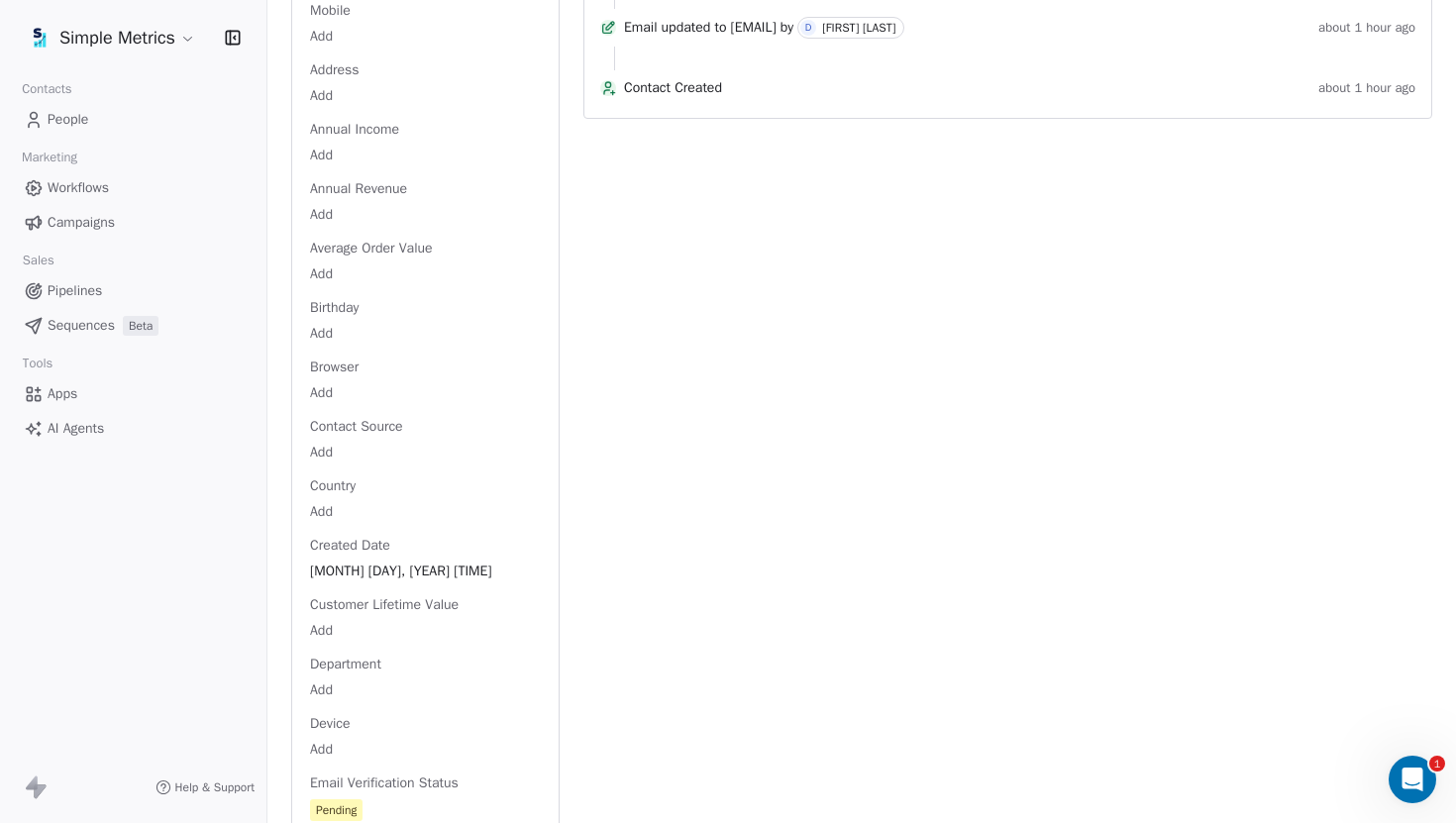 scroll, scrollTop: 0, scrollLeft: 0, axis: both 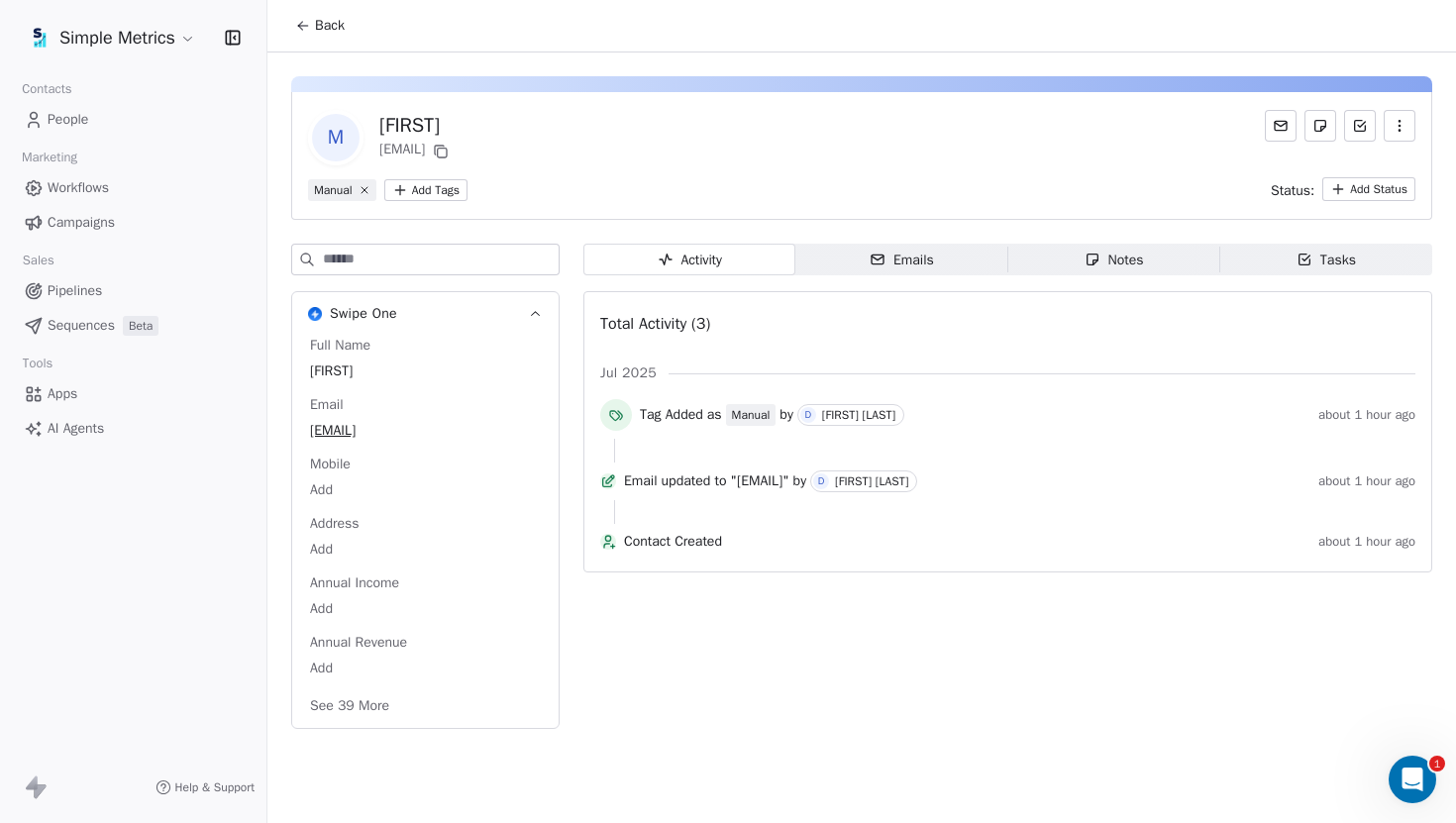 click at bounding box center (1400, 126) 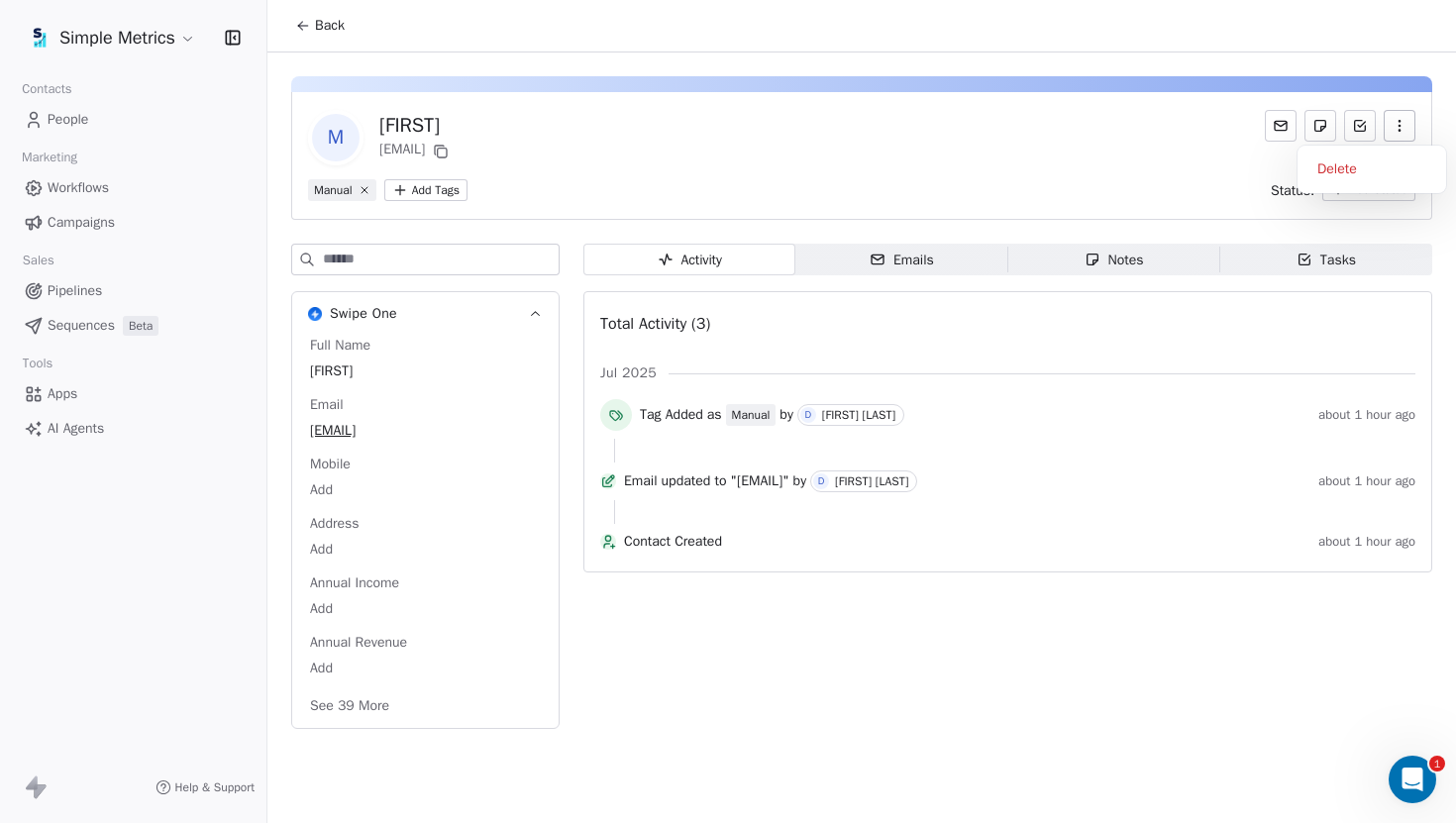 click at bounding box center [1400, 126] 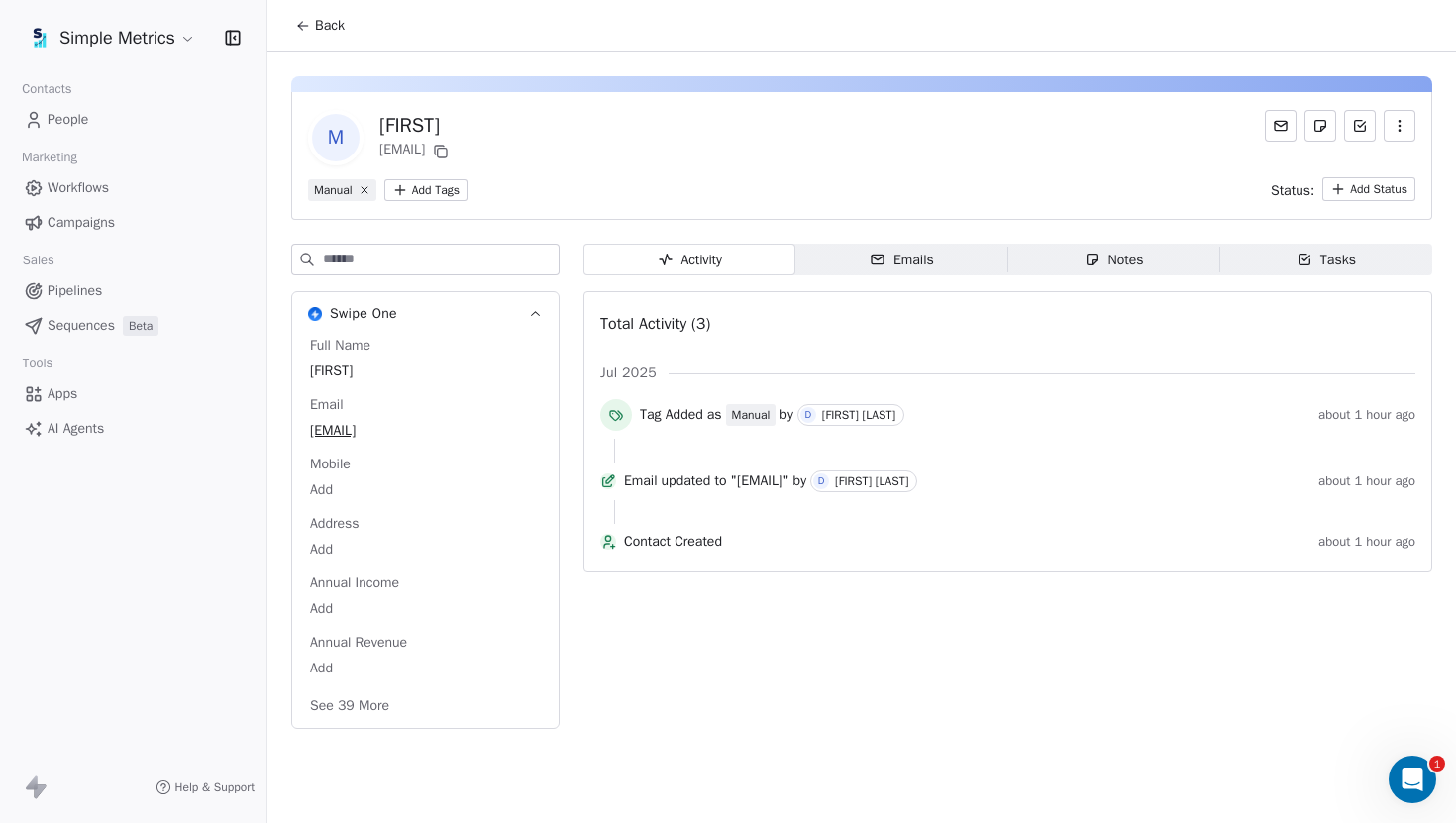 click on "Manual  Add Tags Status:   Add Status" at bounding box center [862, 189] 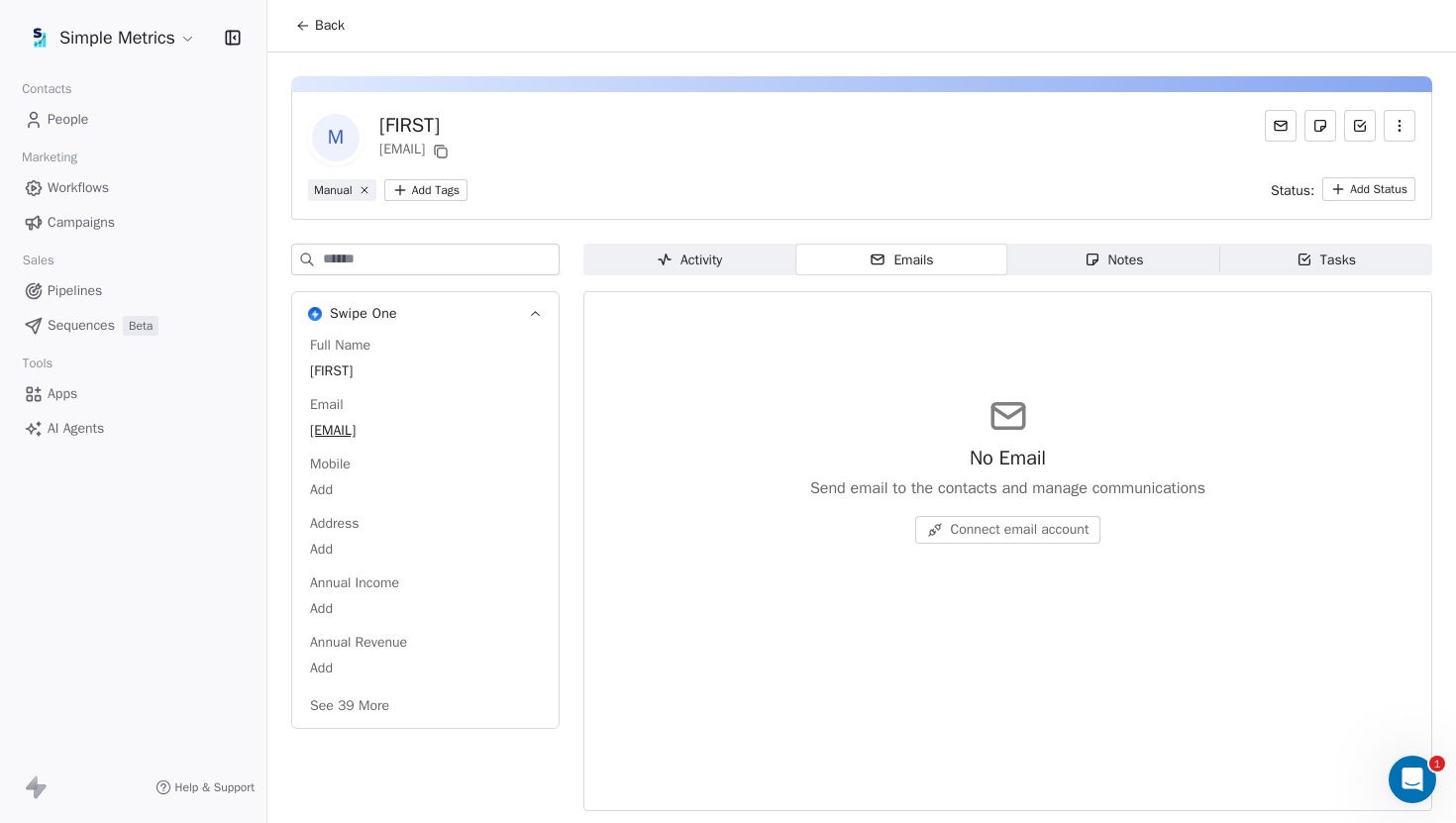 click on "Tasks Tasks" at bounding box center [1326, 259] 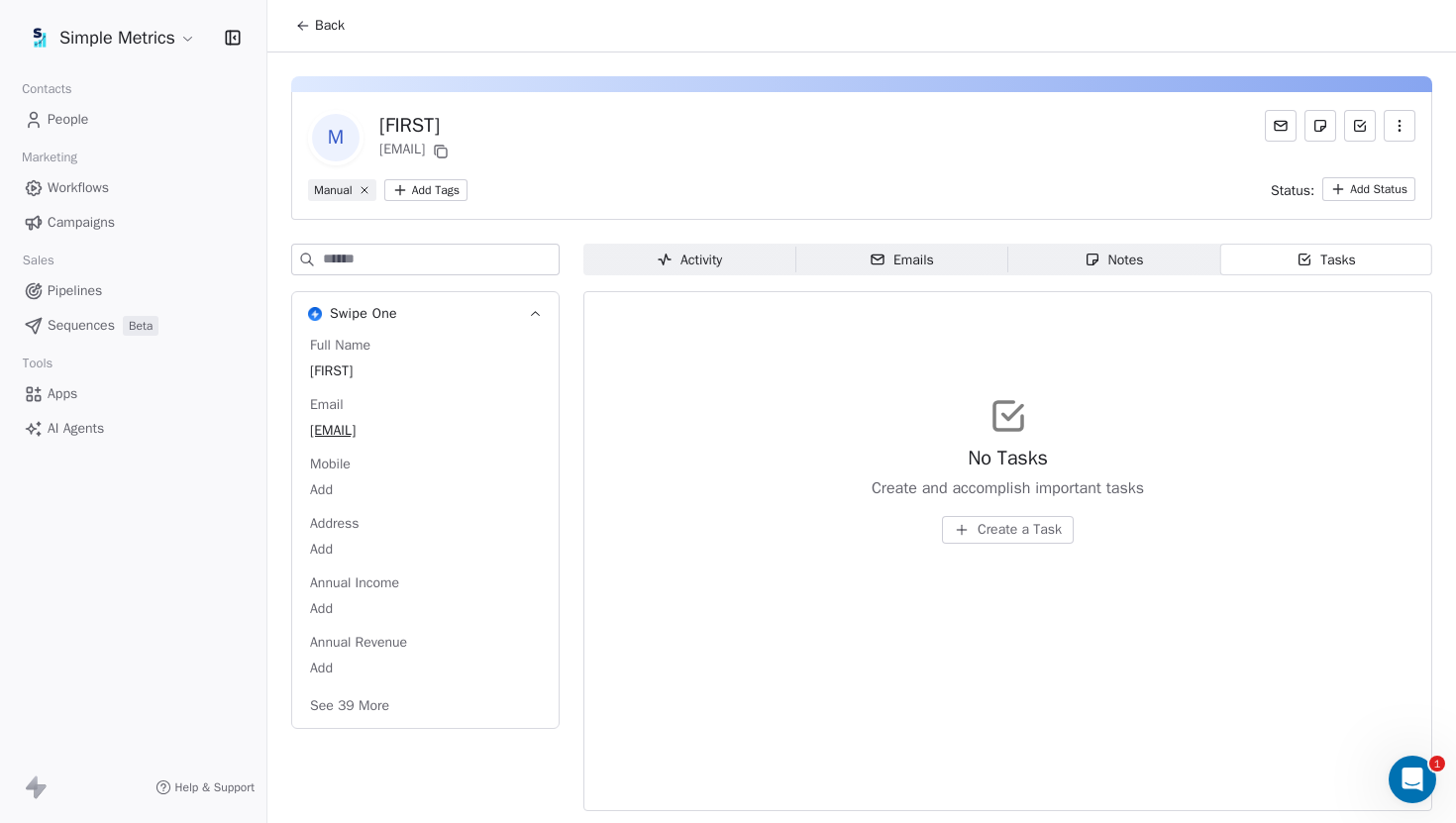 click on "Notes" at bounding box center (1114, 259) 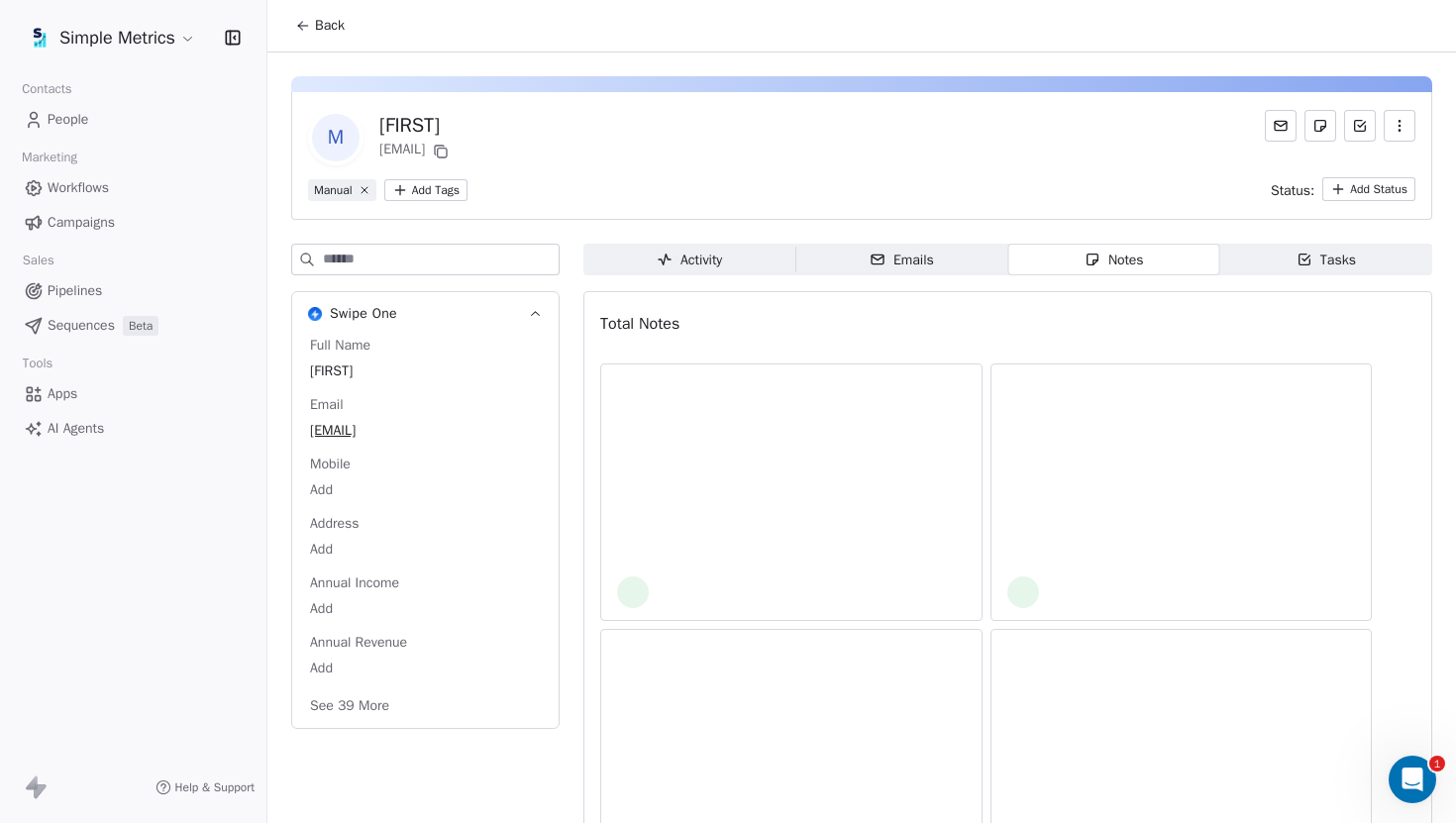 click on "Emails" at bounding box center [901, 259] 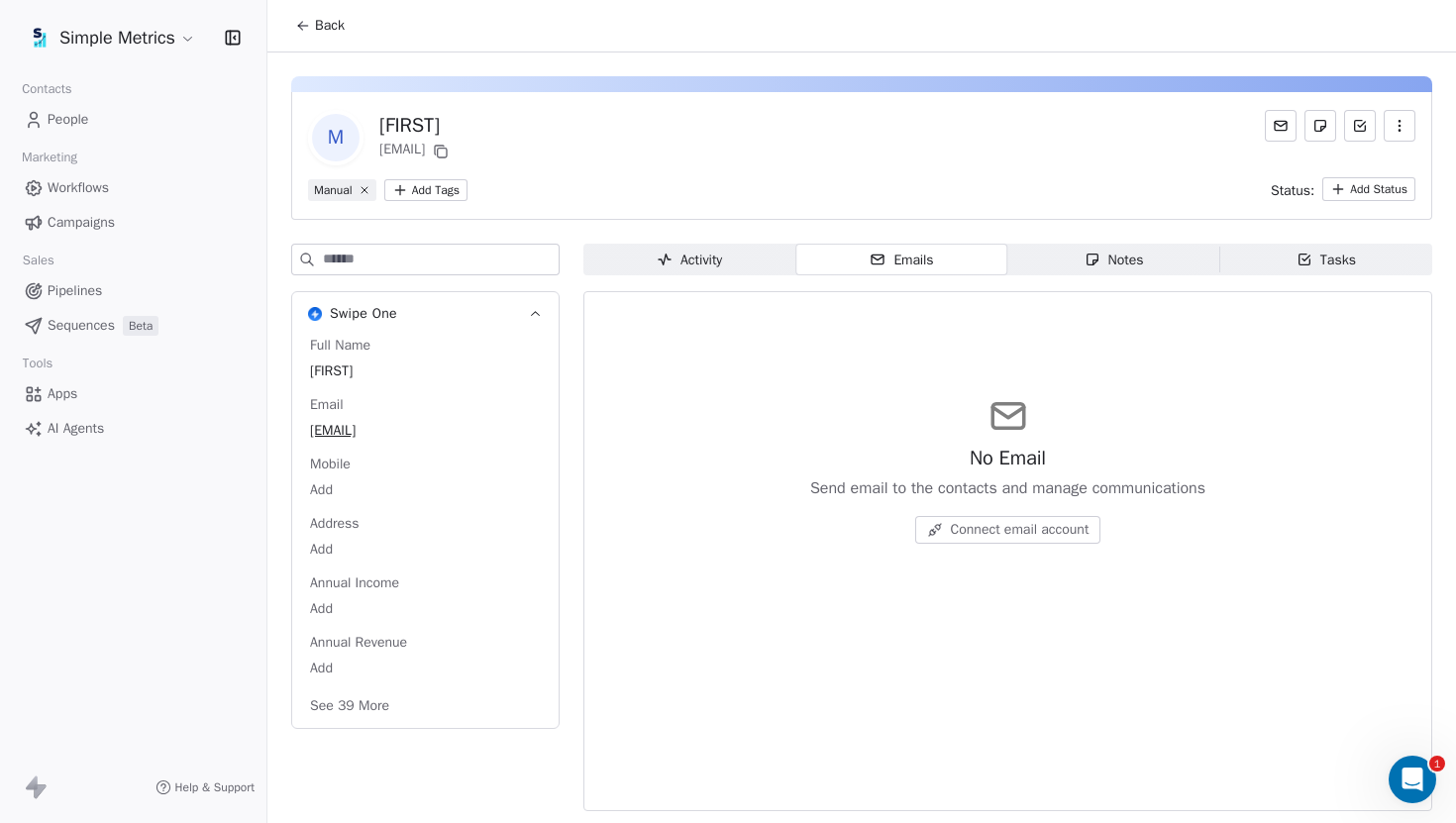 click on "Activity" at bounding box center (689, 259) 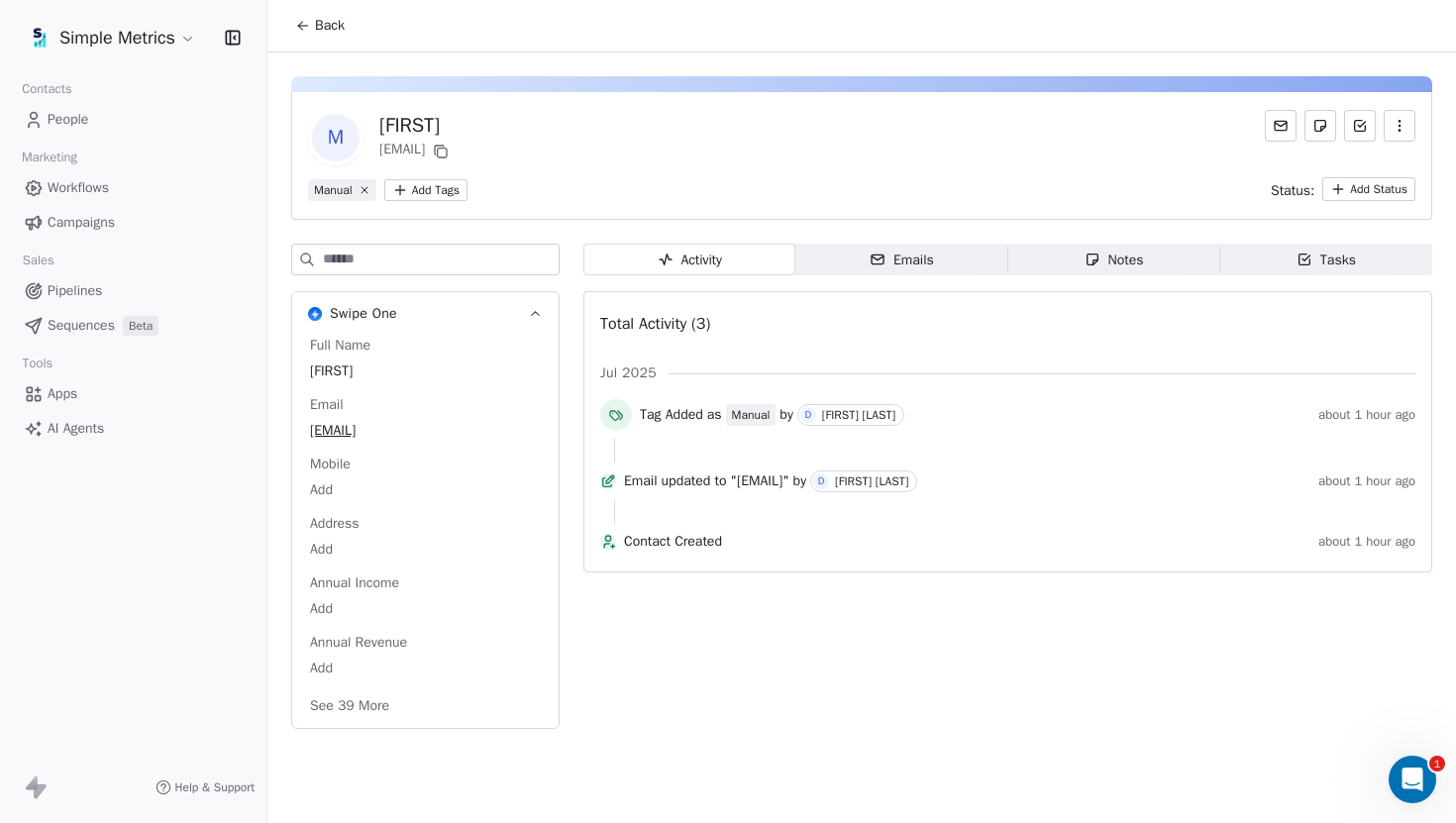 click on "People" at bounding box center [67, 119] 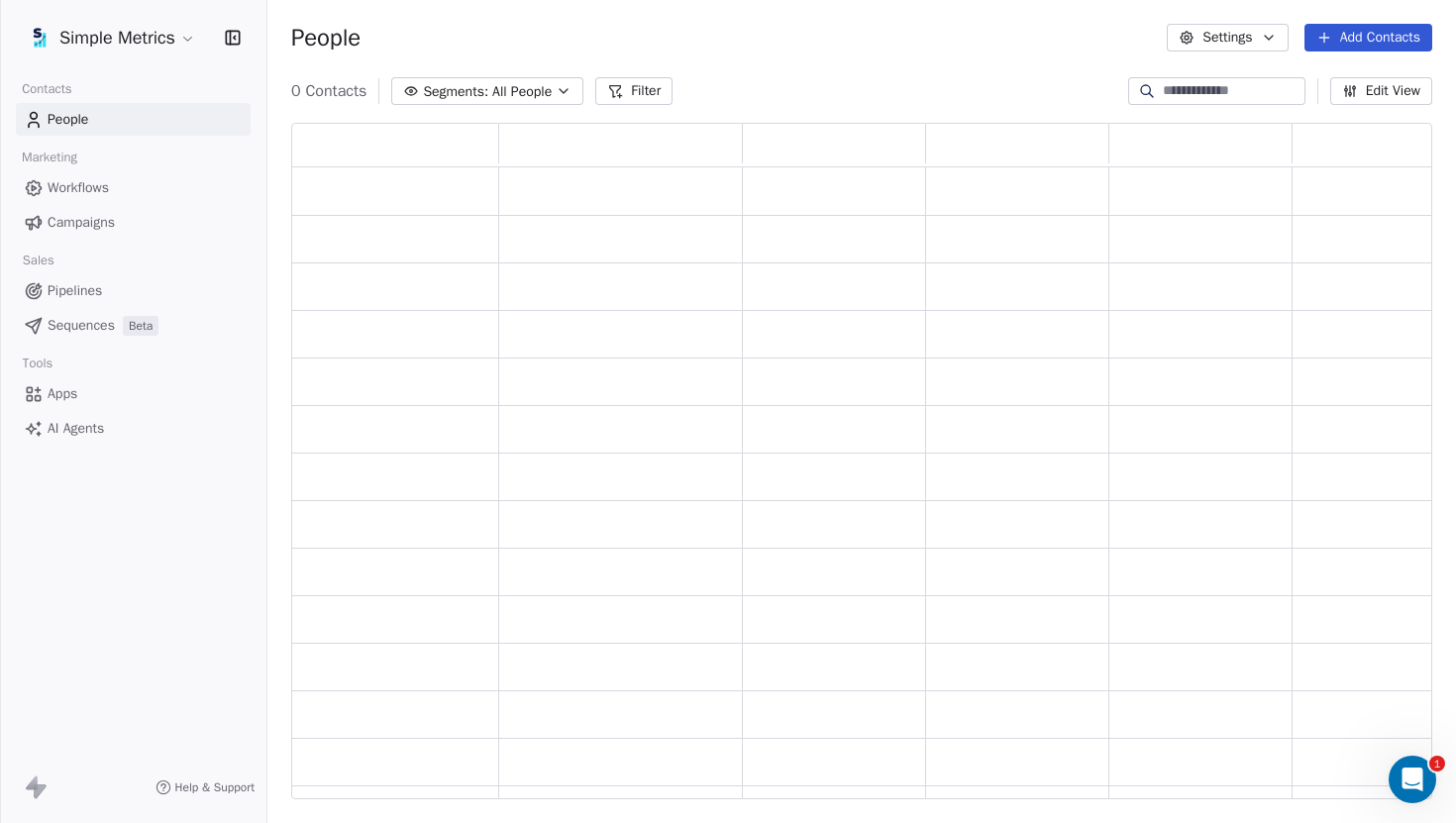scroll, scrollTop: 15, scrollLeft: 16, axis: both 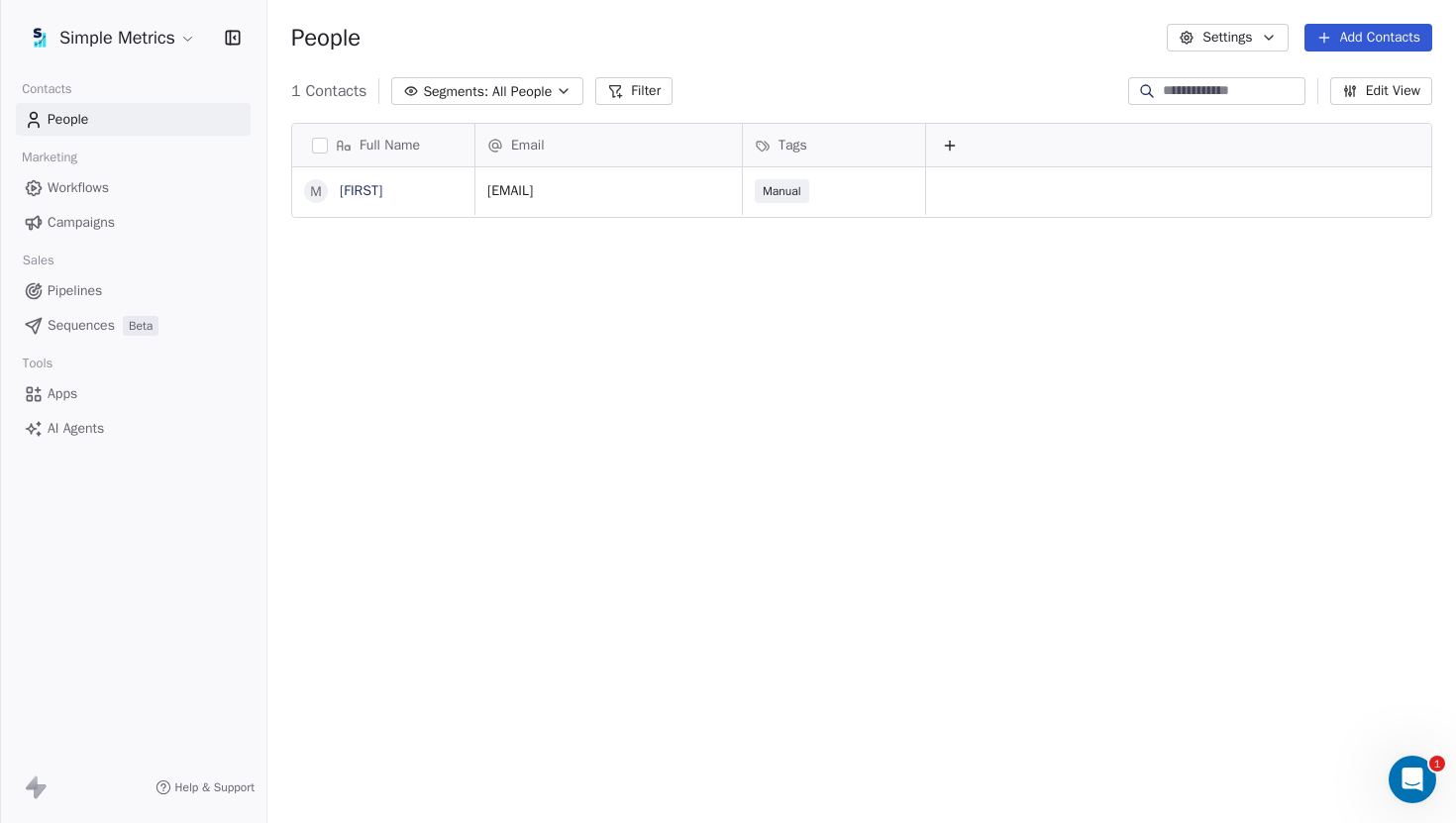 click on "Segments:" at bounding box center [456, 91] 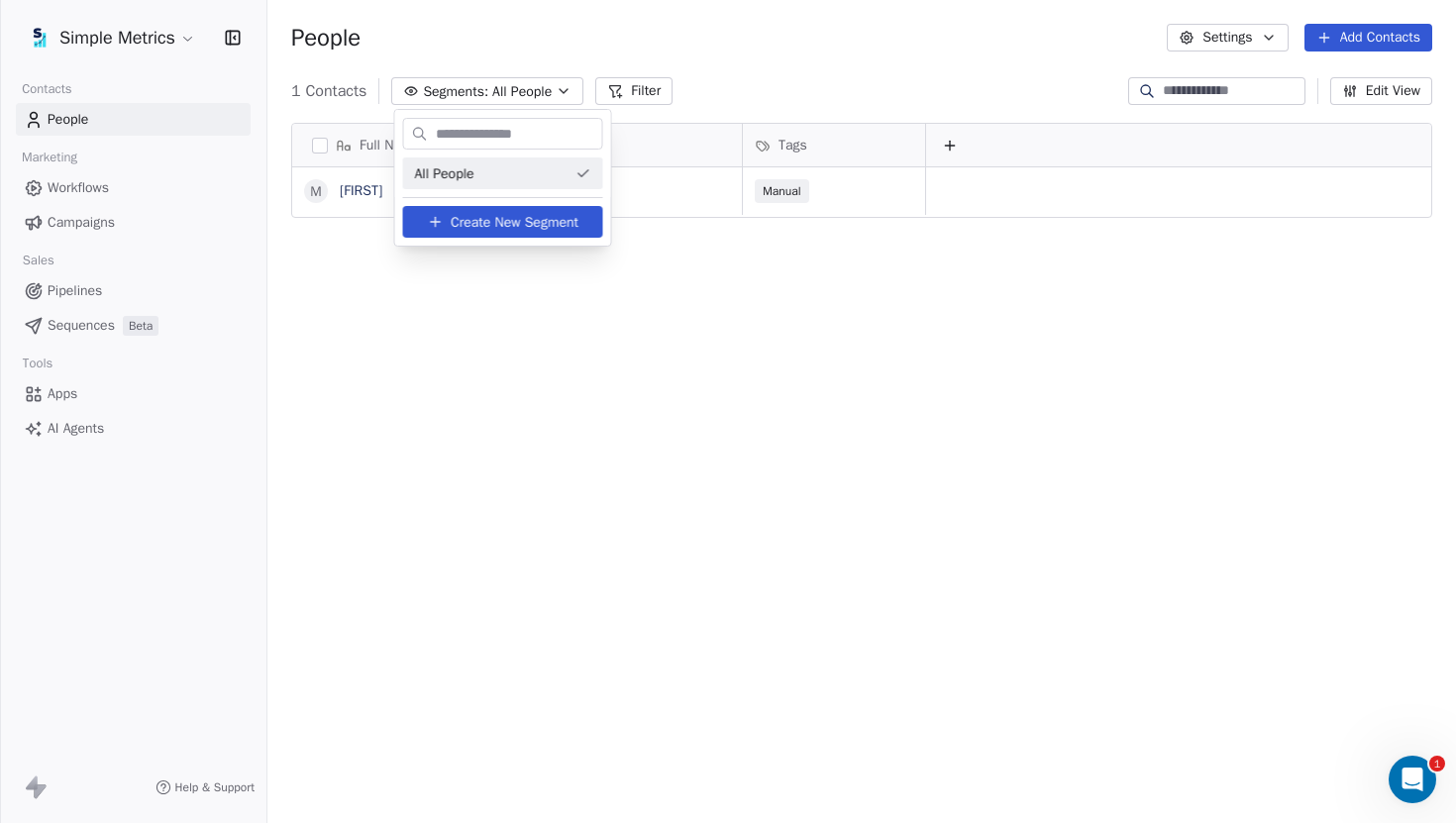 click on "Simple Metrics Contacts People Marketing Workflows Campaigns Sales Pipelines Sequences Beta Tools Apps AI Agents Help & Support People Settings Add Contacts 1 Contacts Segments: All People Filter Edit View Tag Add to Sequence Export Full Name M [LAST] Email Tags [EMAIL] Manual
To pick up a draggable item, press the space bar.
While dragging, use the arrow keys to move the item.
Press space again to drop the item in its new position, or press escape to cancel.
1 All People Create New Segment" at bounding box center (728, 411) 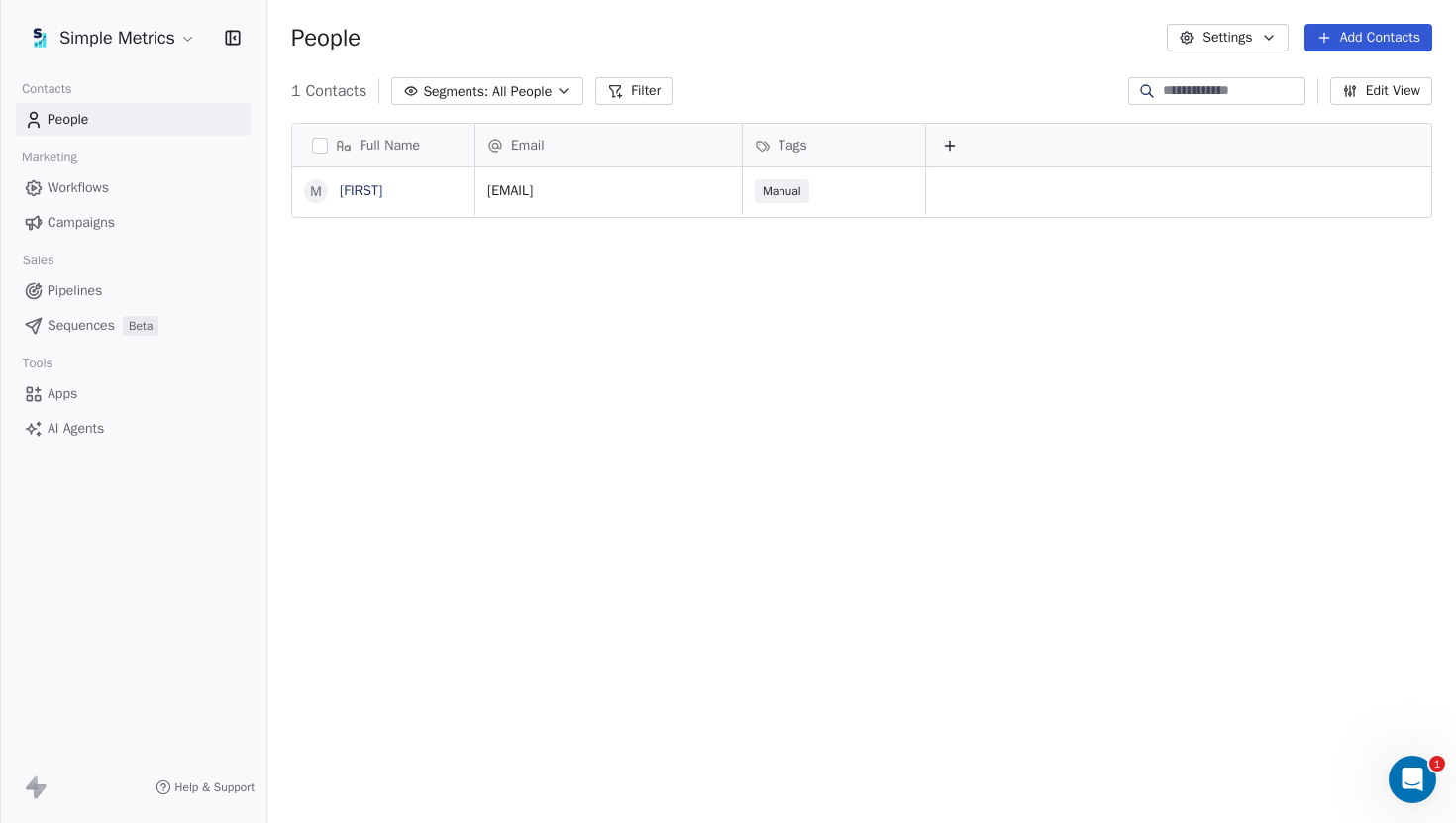 click on "Filter" at bounding box center [634, 91] 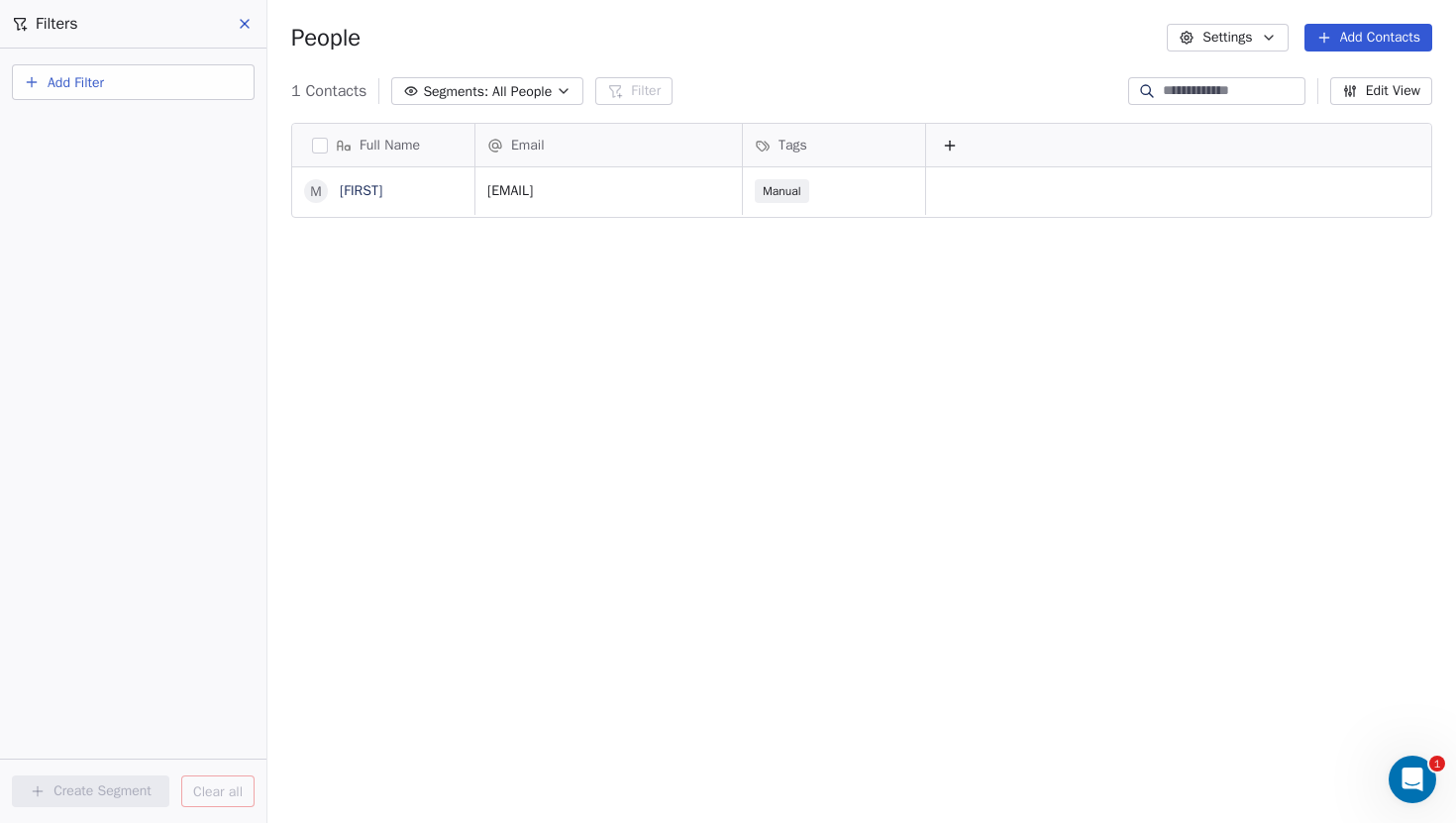 click 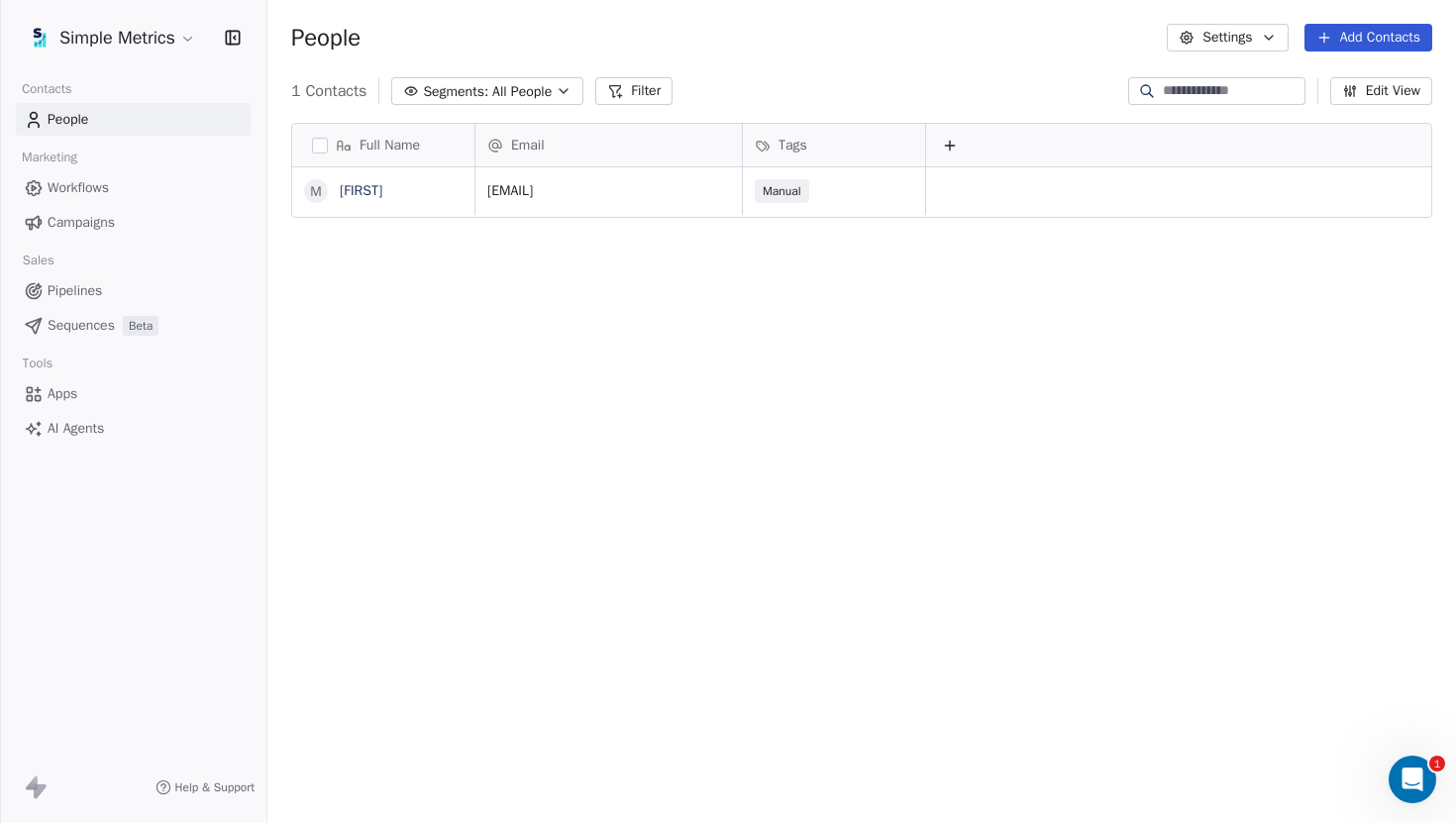 click on "Apps" at bounding box center [133, 393] 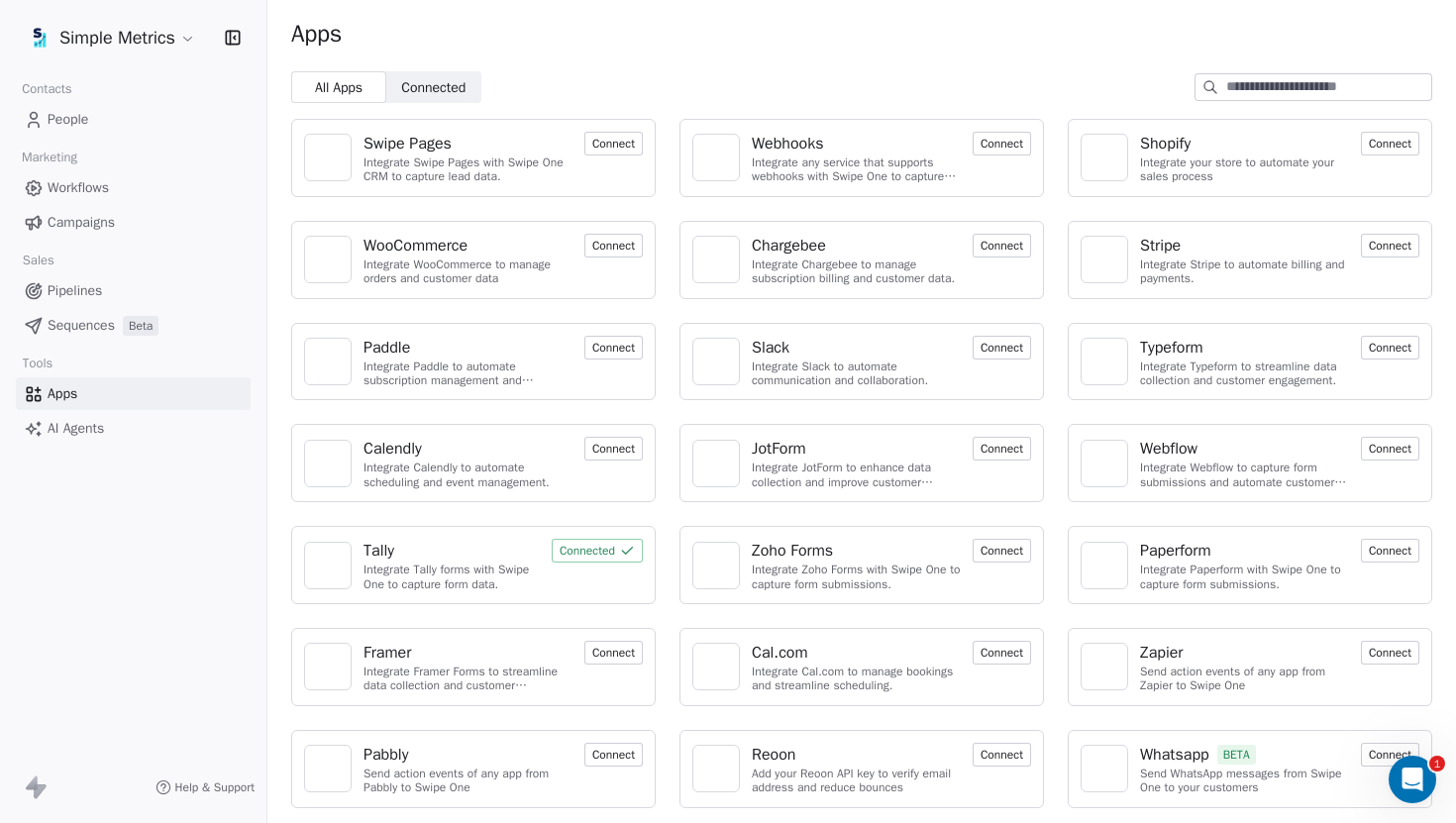 scroll, scrollTop: 0, scrollLeft: 0, axis: both 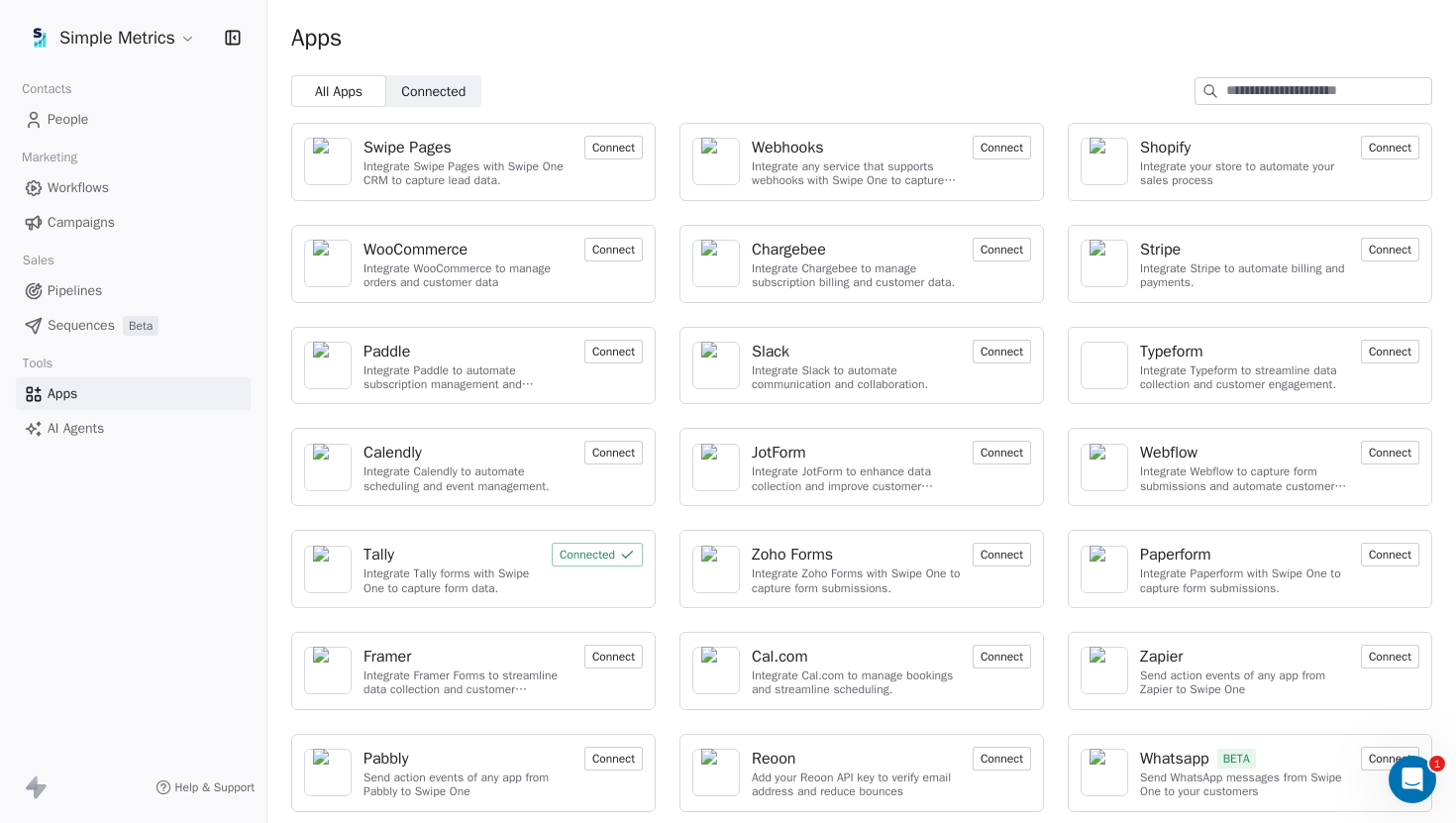 click on "People" at bounding box center [133, 119] 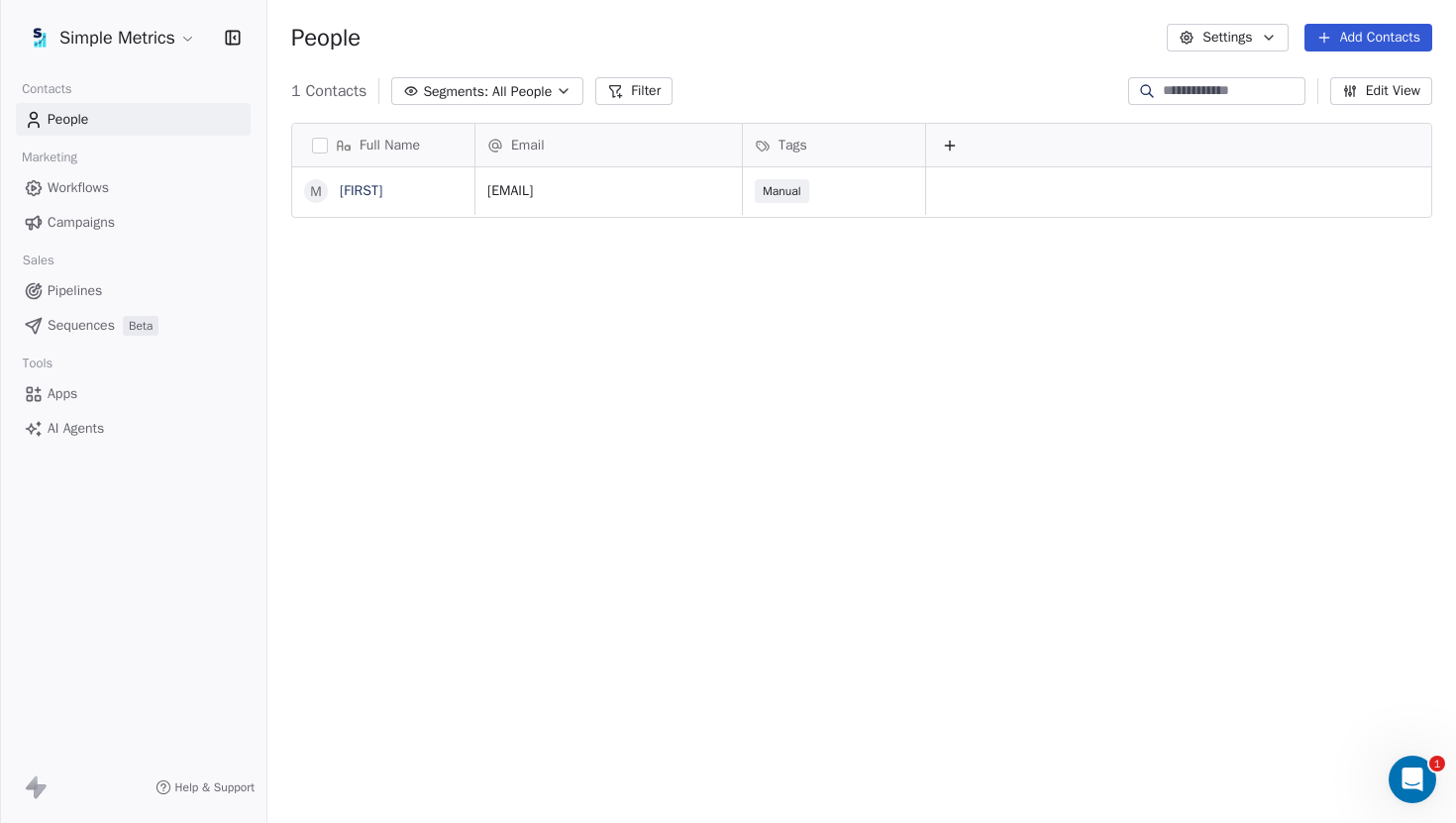scroll, scrollTop: 15, scrollLeft: 16, axis: both 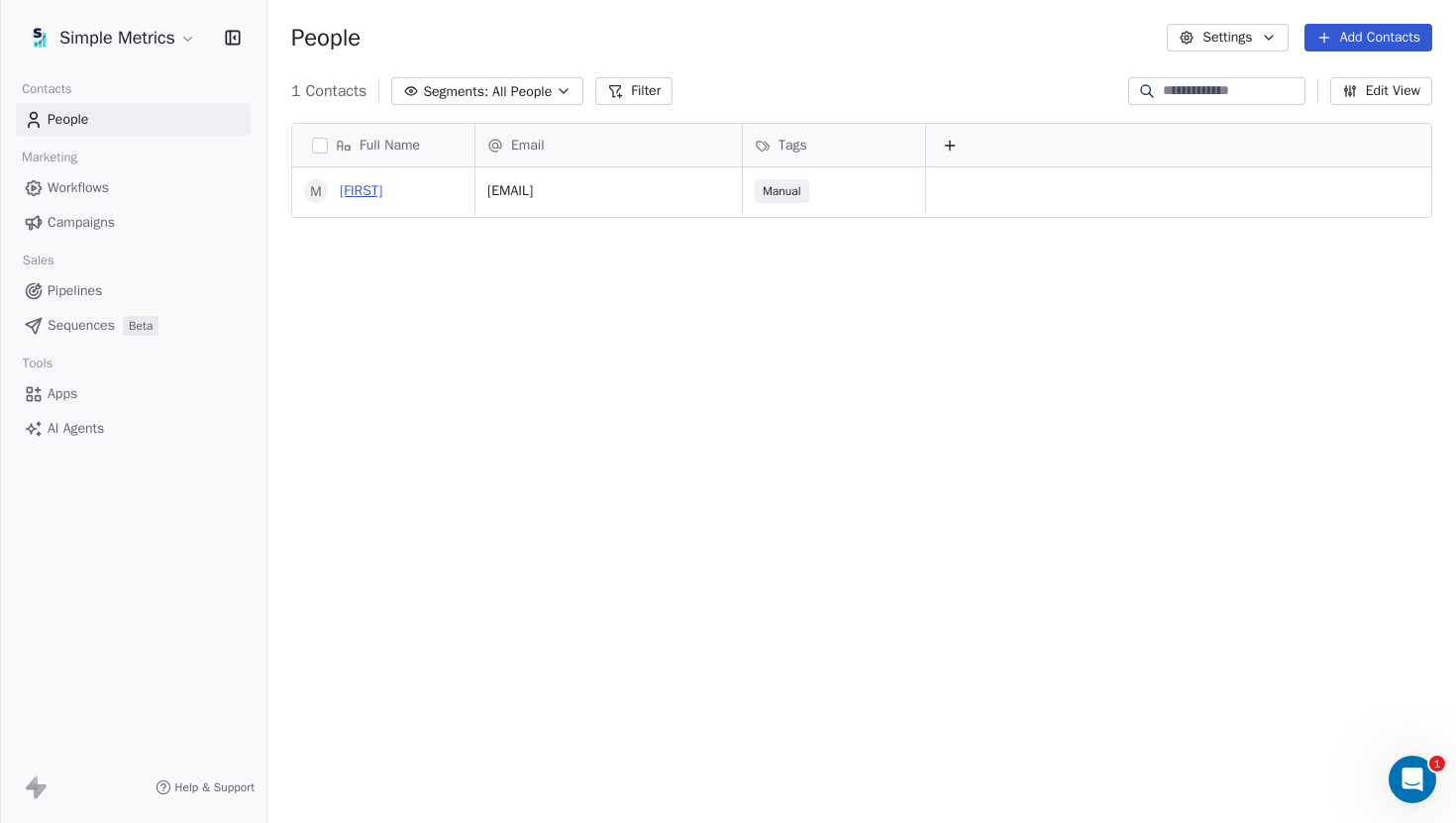 click on "[FIRST]" at bounding box center [361, 190] 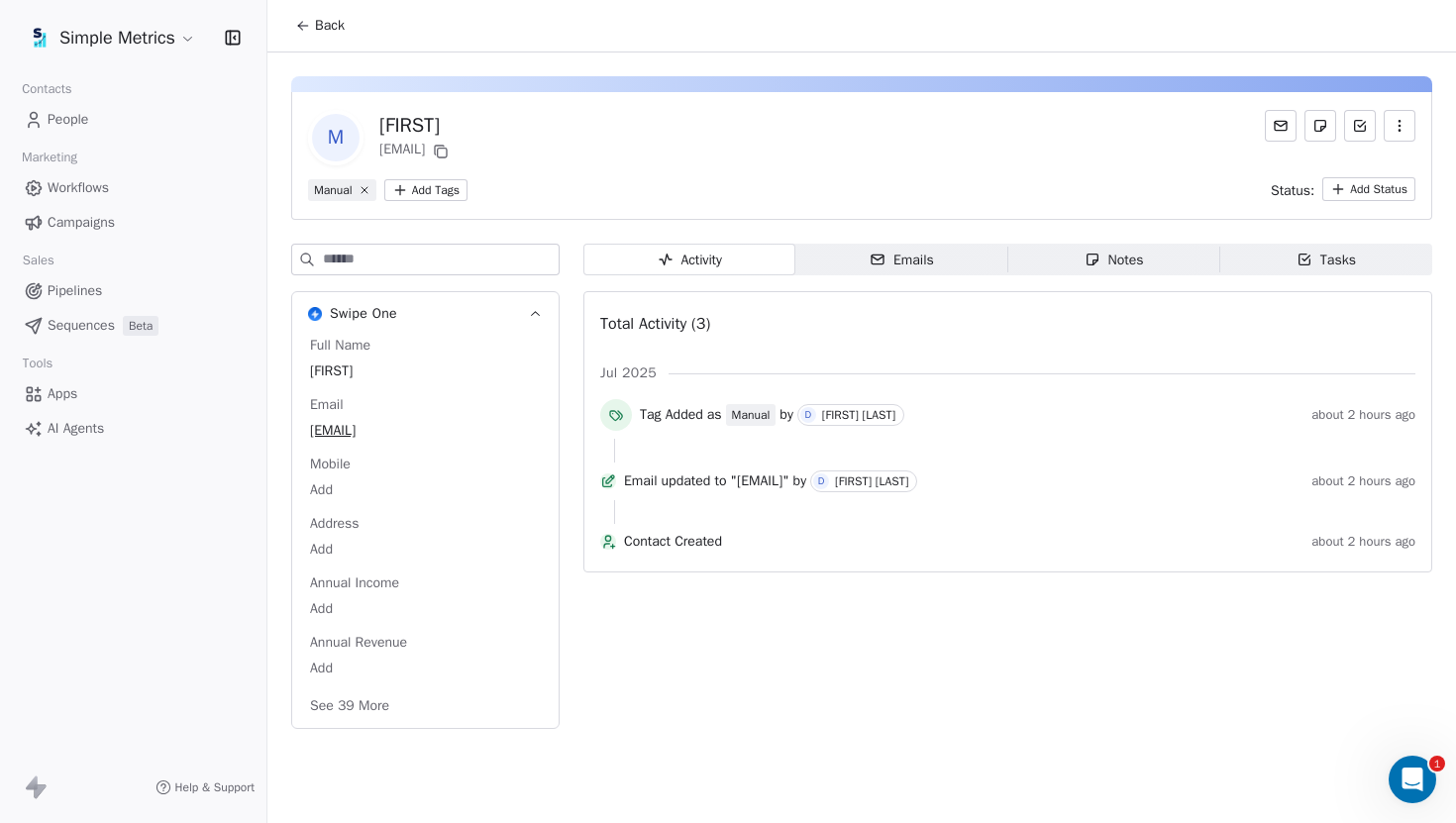 click 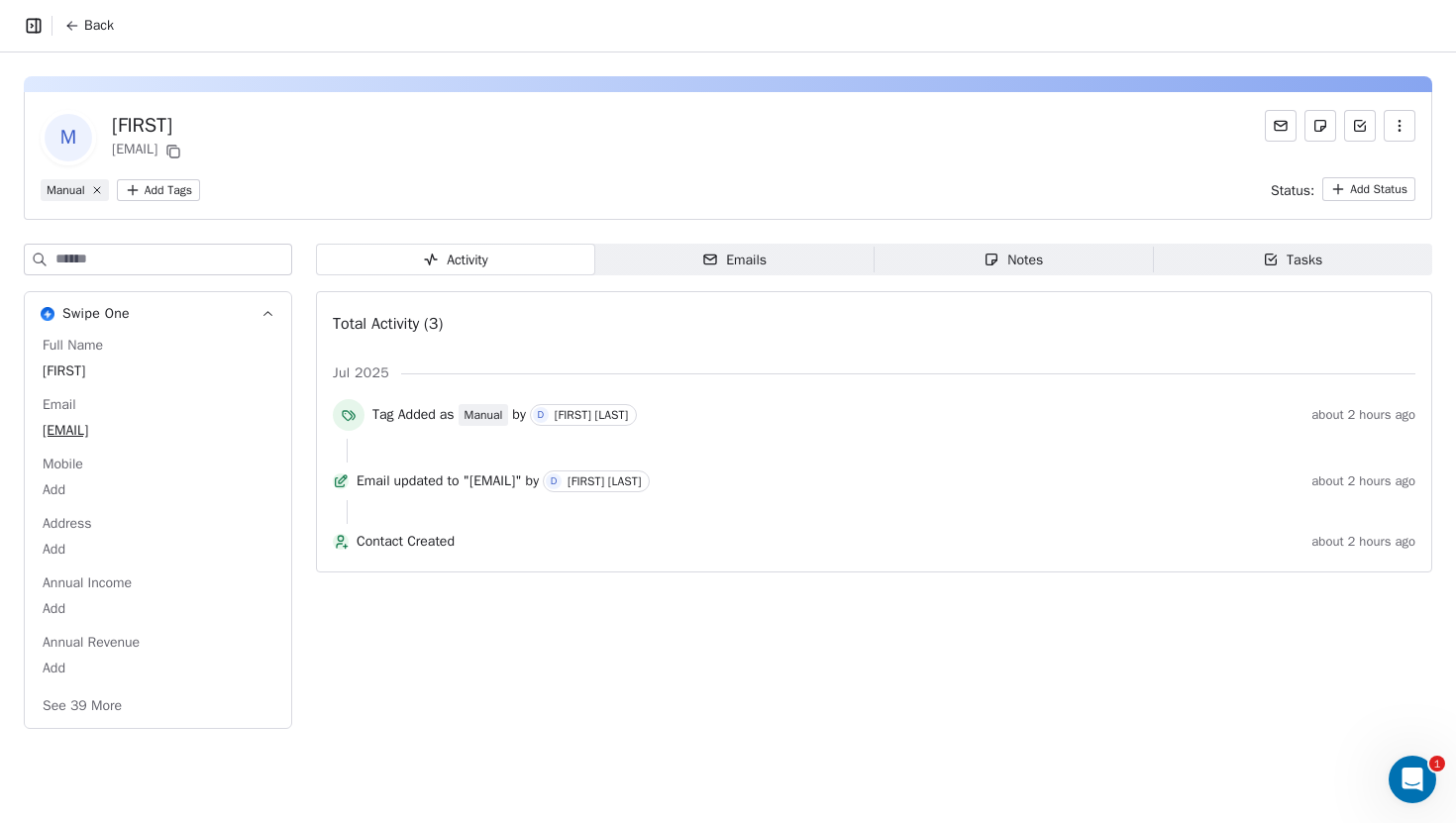 click 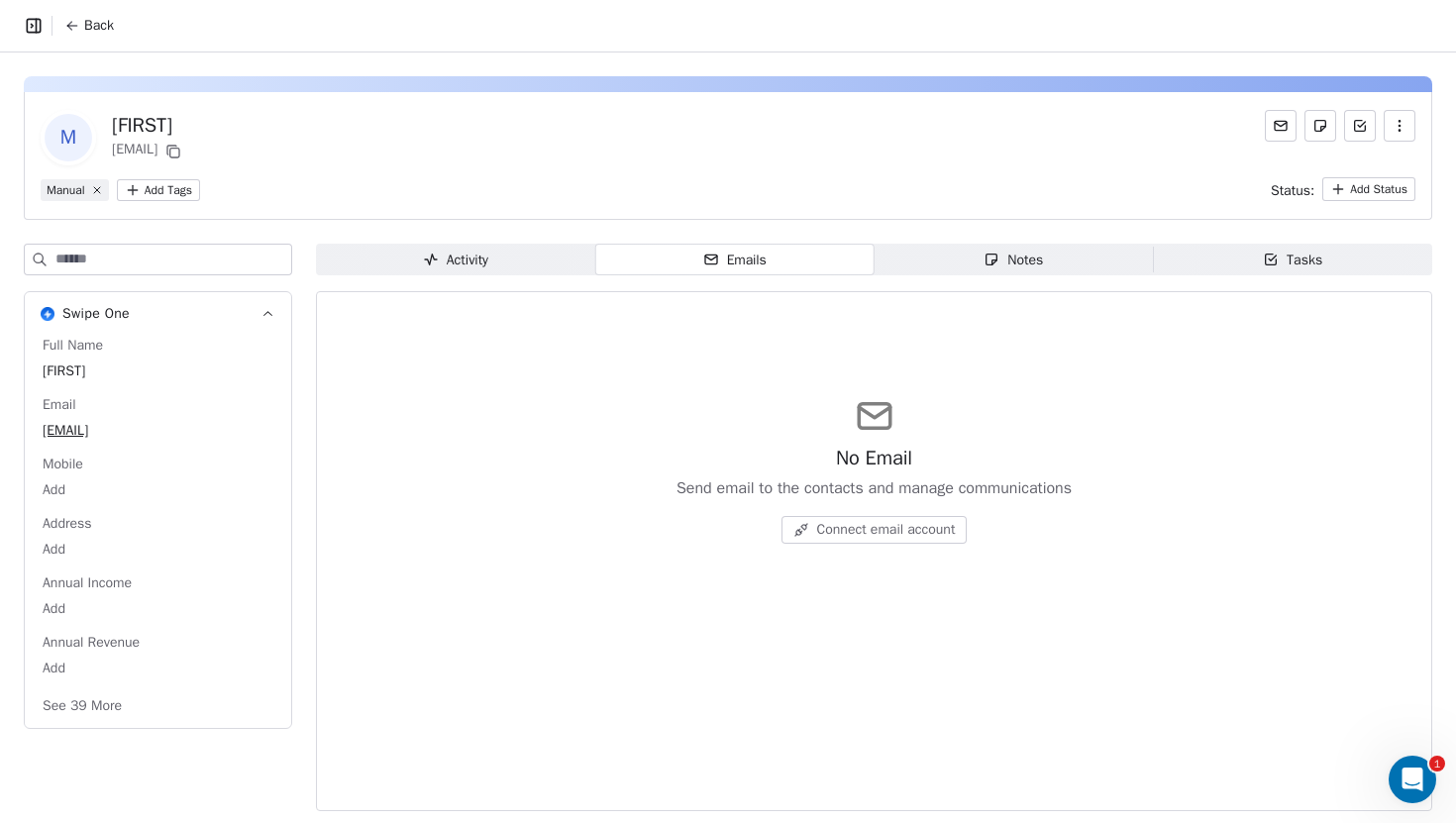 click on "Activity" at bounding box center [456, 259] 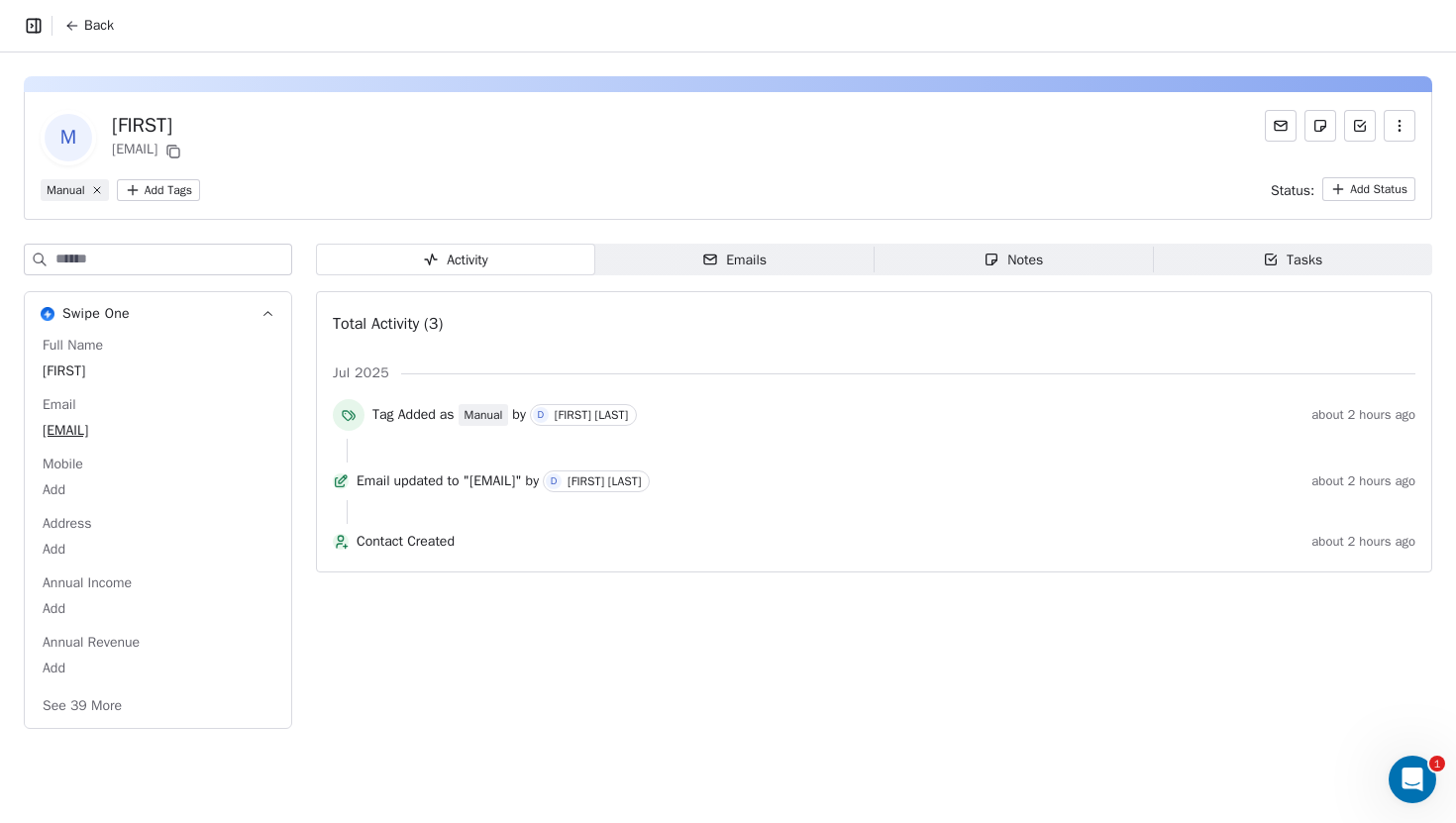 click on "Notes" at bounding box center (1013, 259) 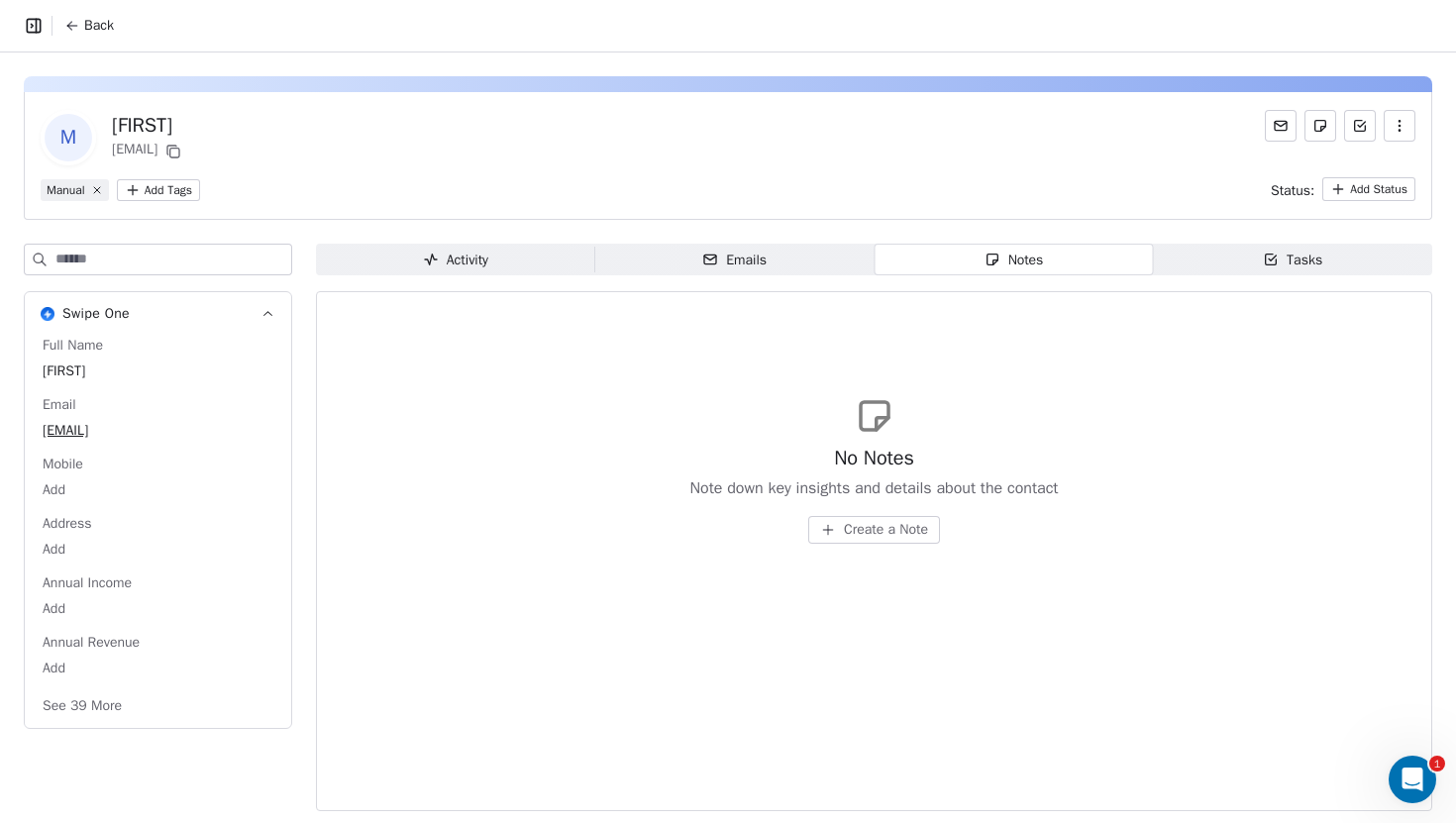 click on "Tasks Tasks" at bounding box center [1293, 259] 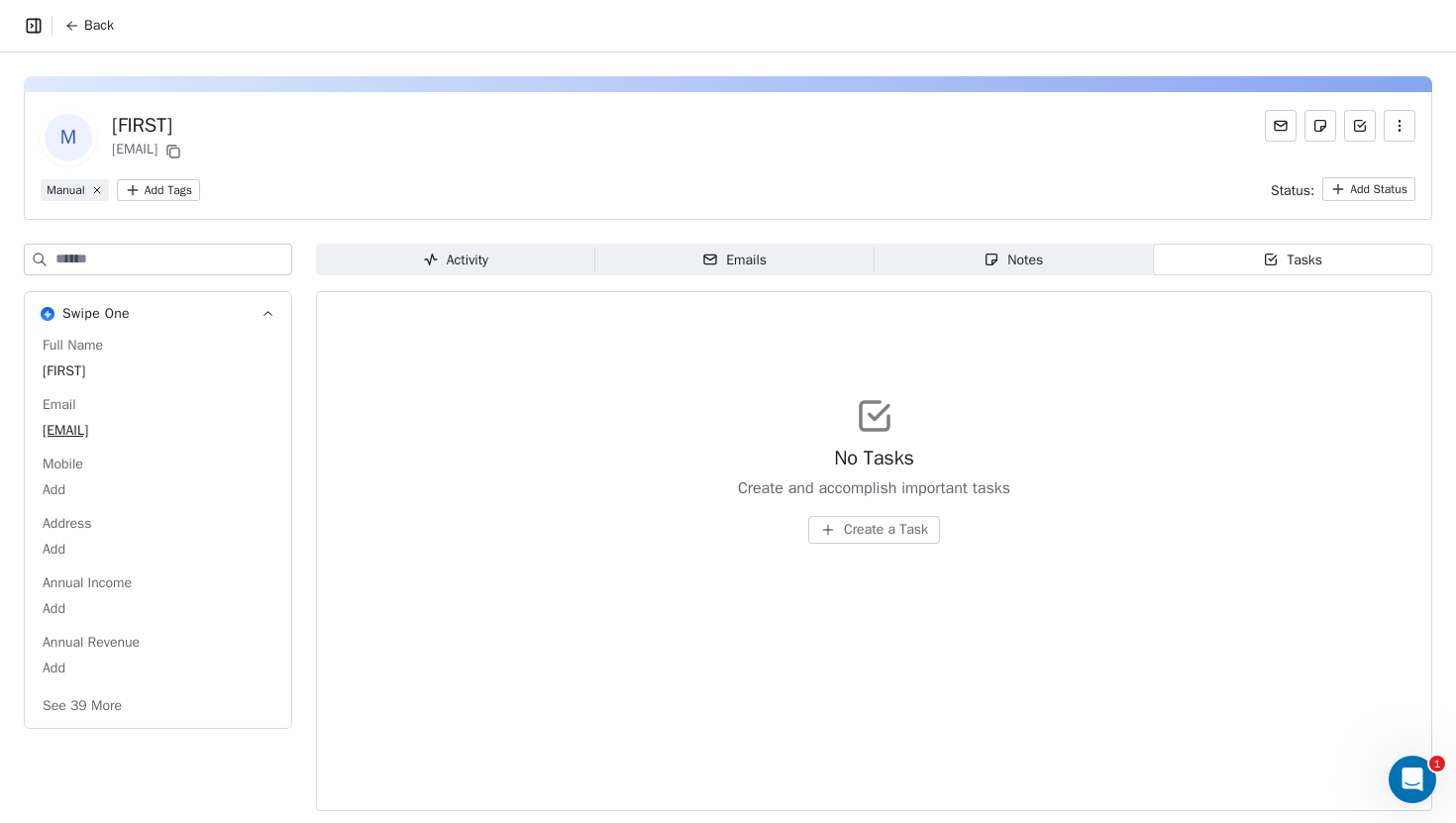 click on "Activity Activity" at bounding box center (456, 259) 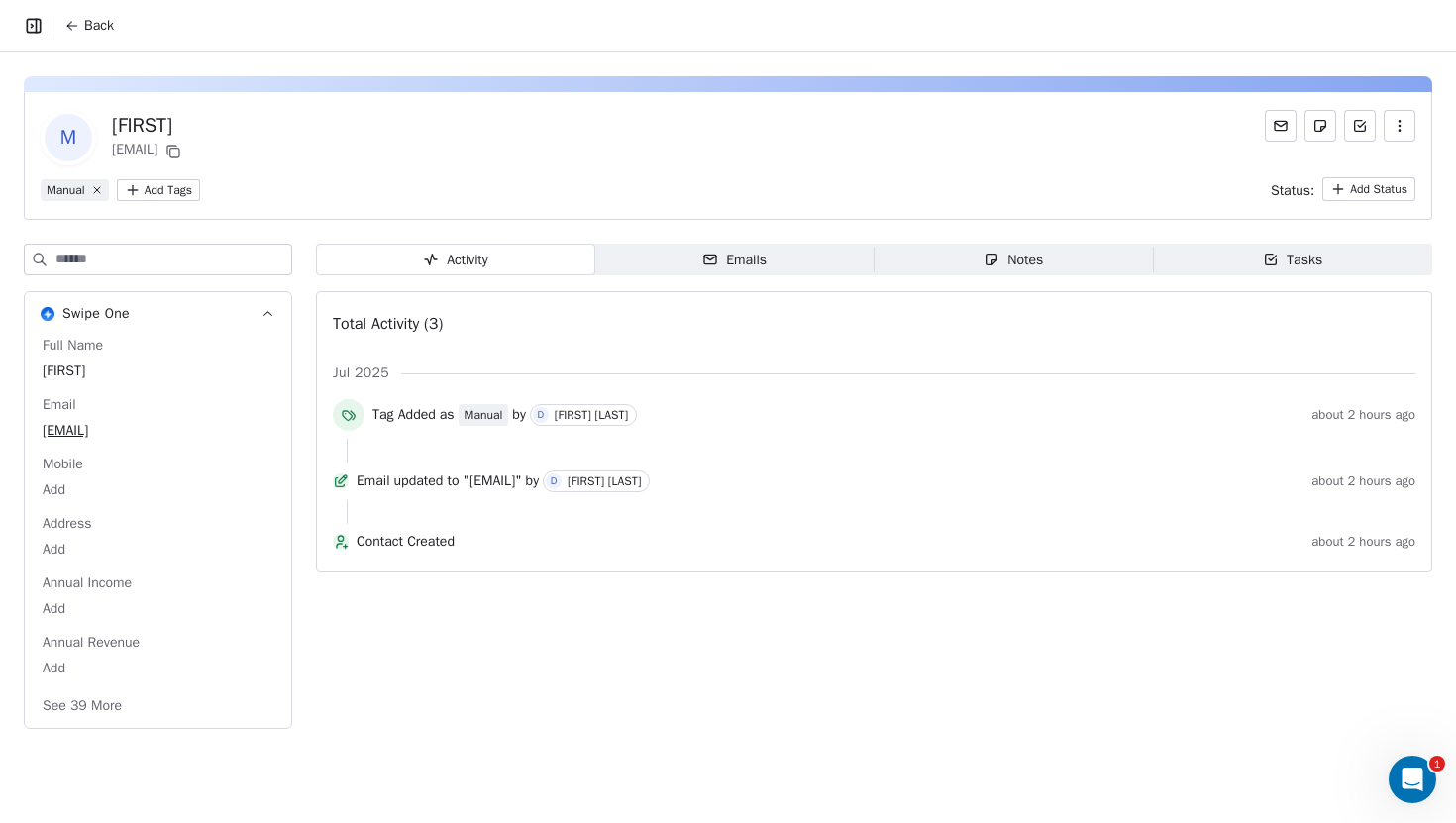 click at bounding box center (173, 259) 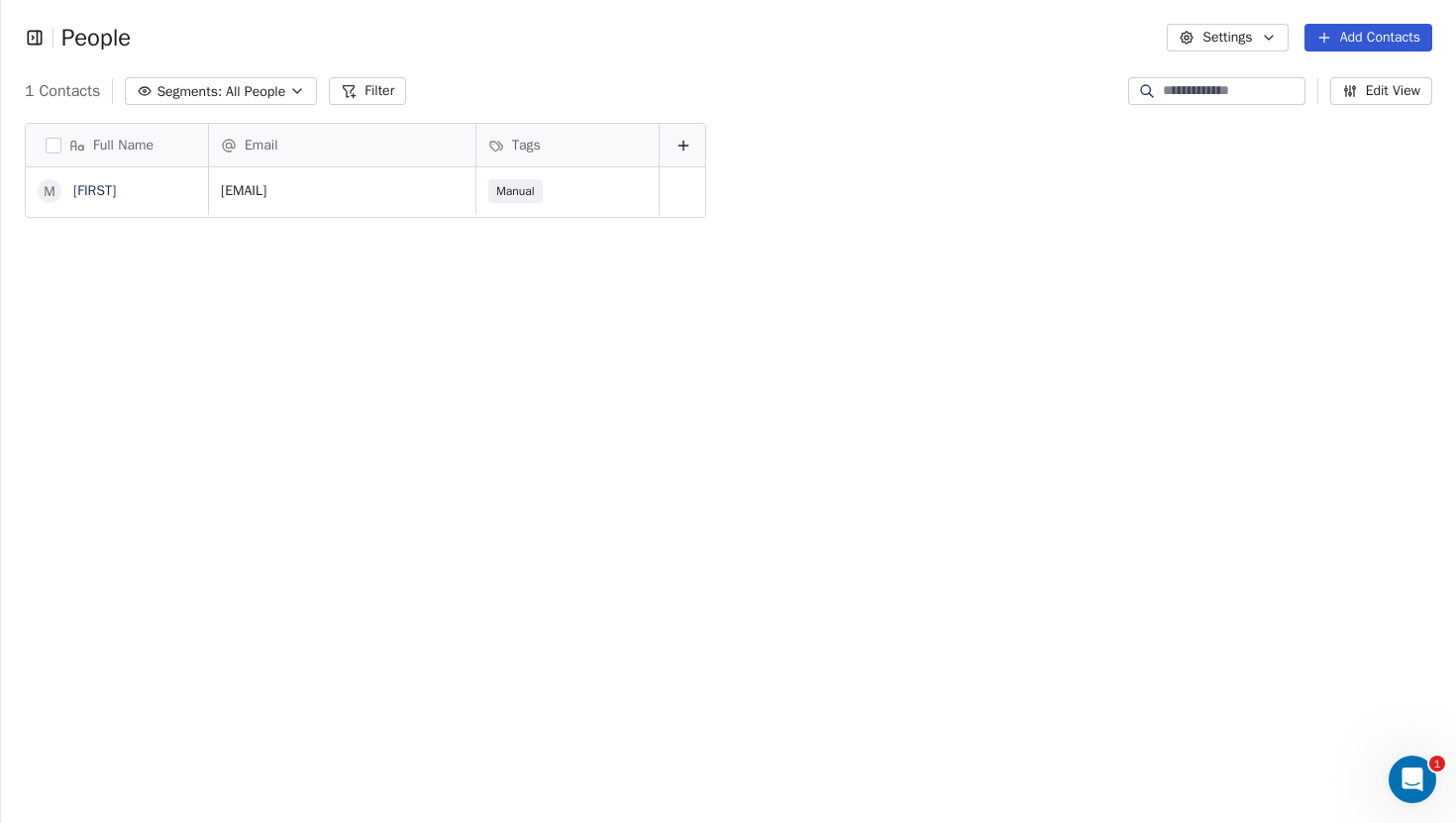 scroll, scrollTop: 15, scrollLeft: 7, axis: both 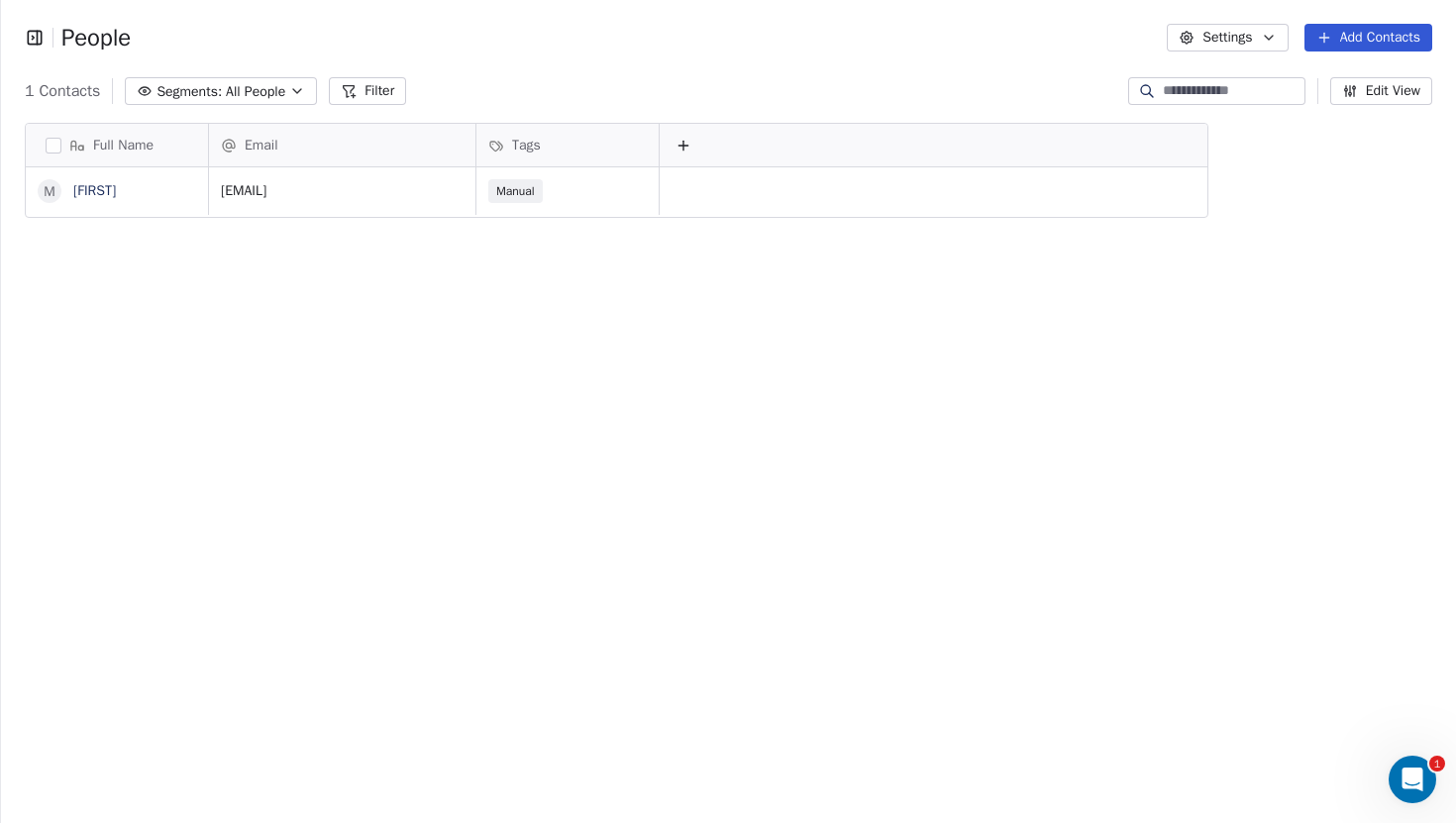 click 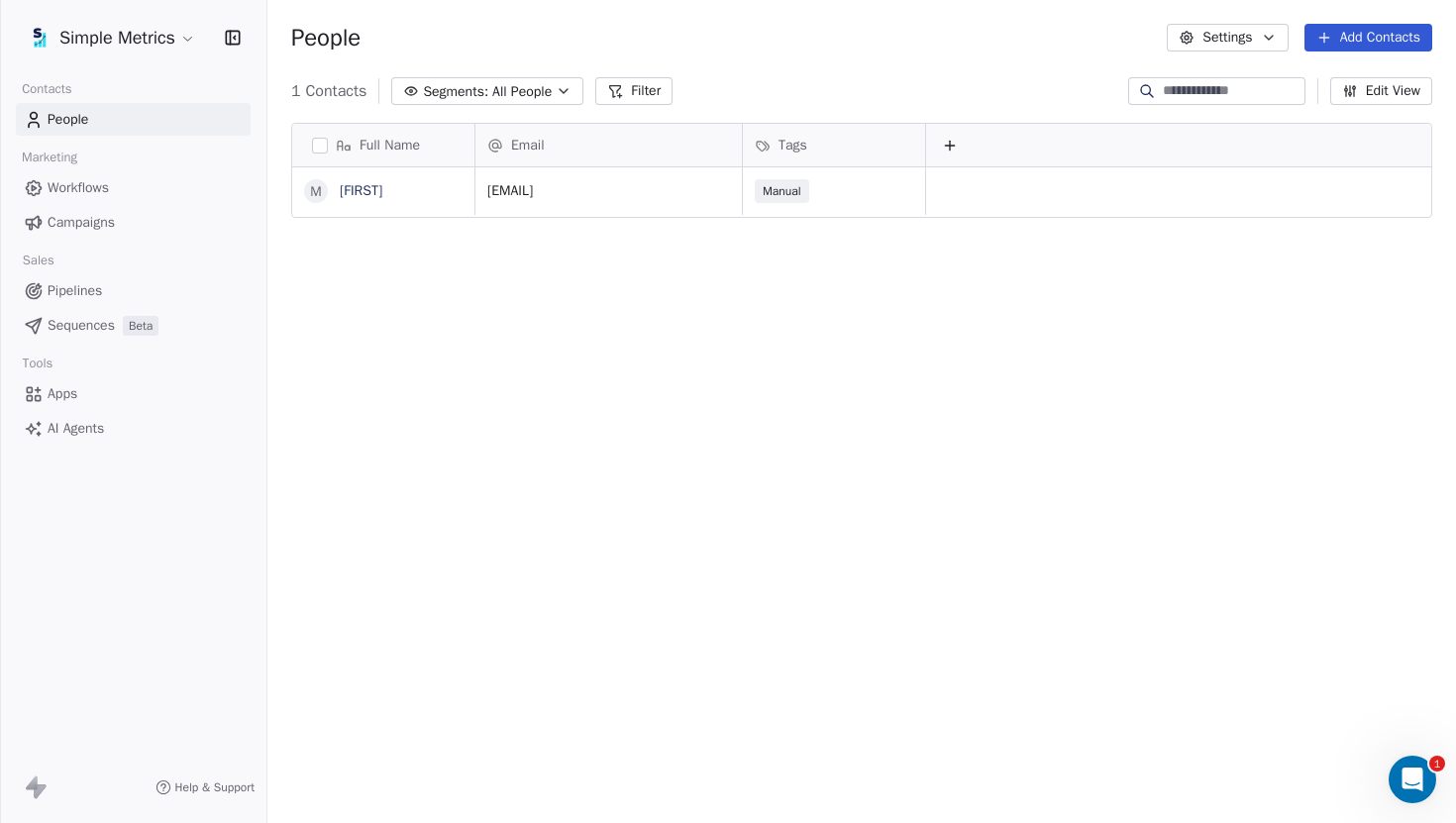 click on "Pipelines" at bounding box center (133, 290) 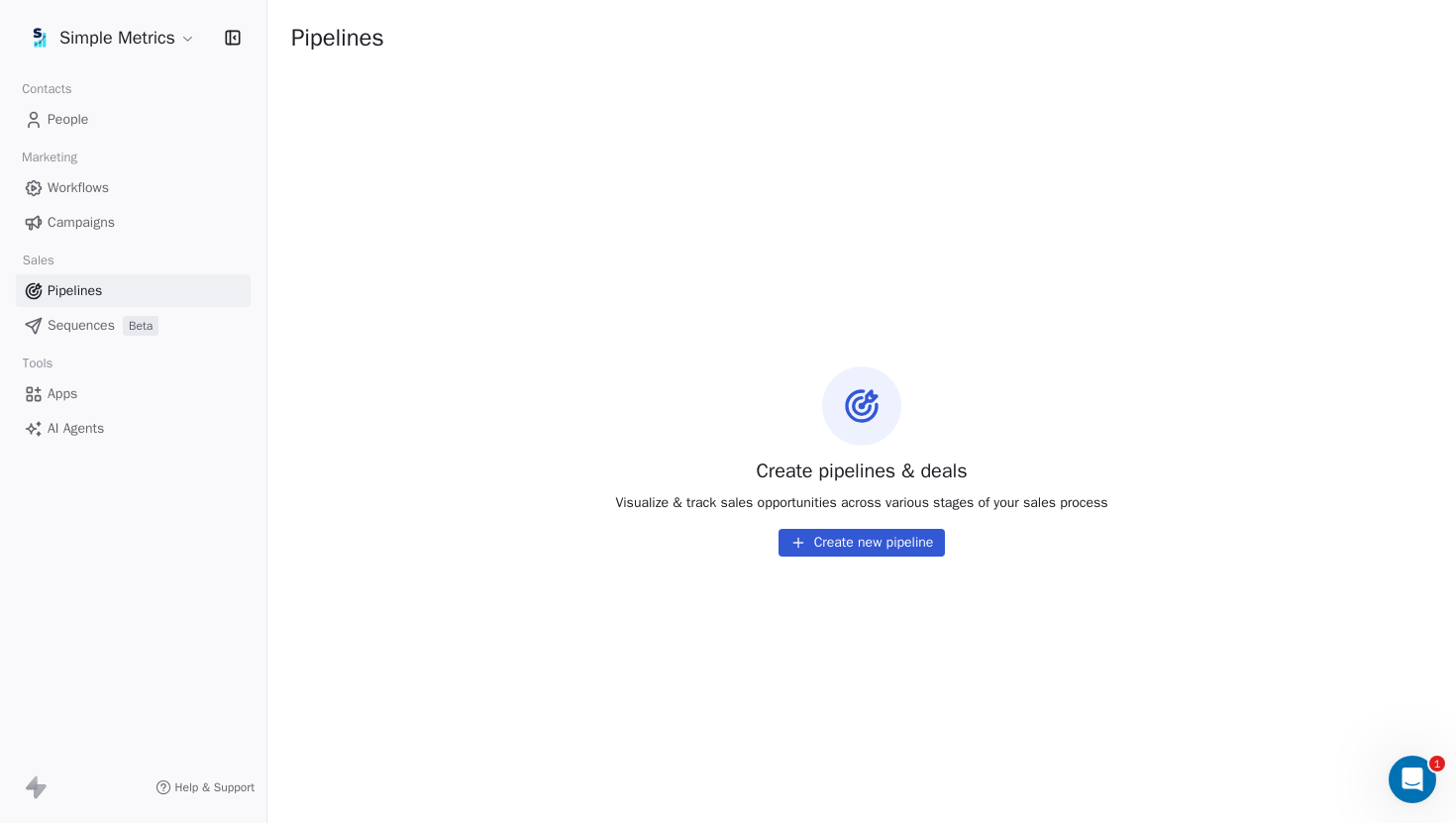 click on "Campaigns" at bounding box center [133, 222] 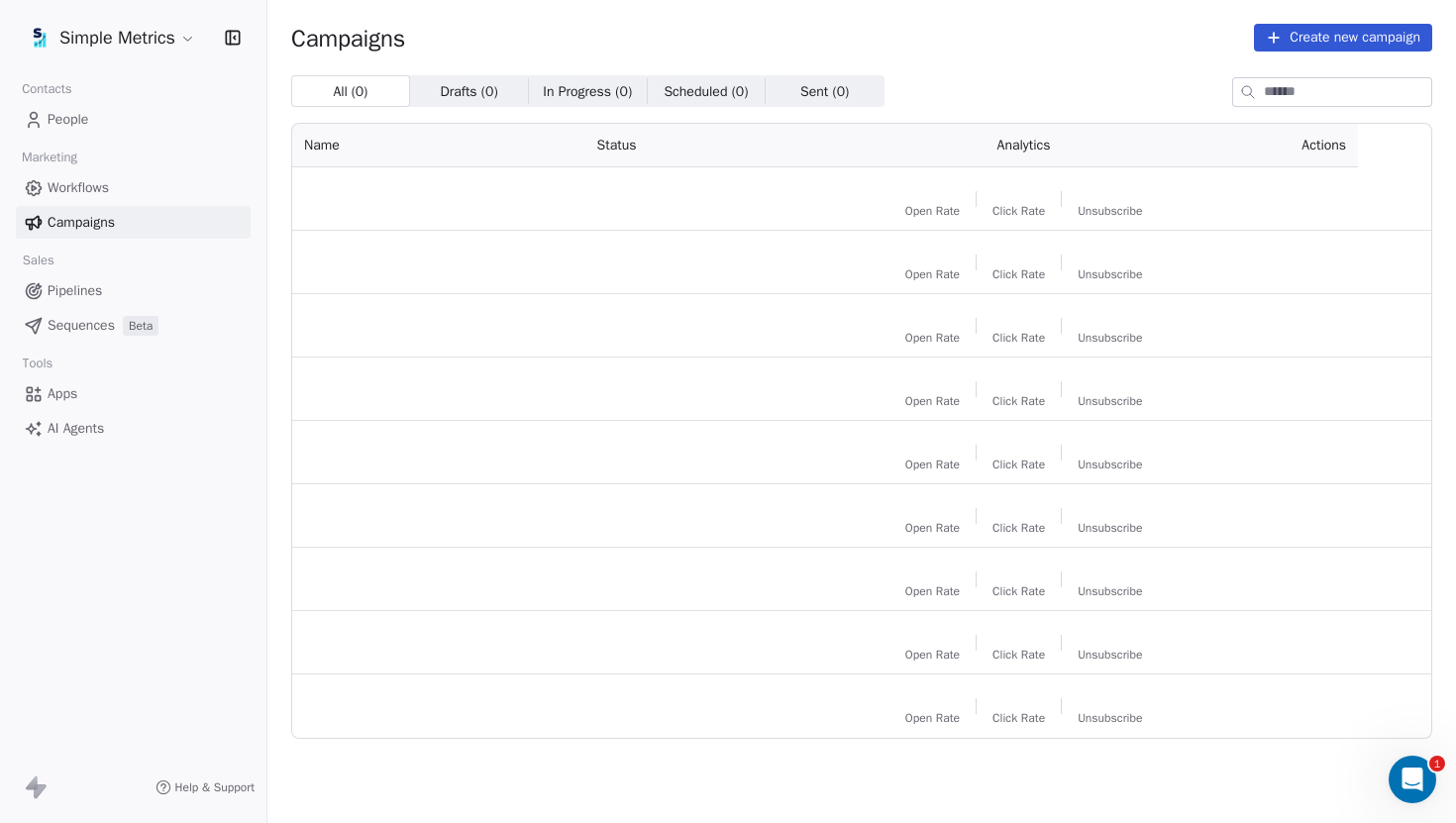 click on "Workflows" at bounding box center (133, 187) 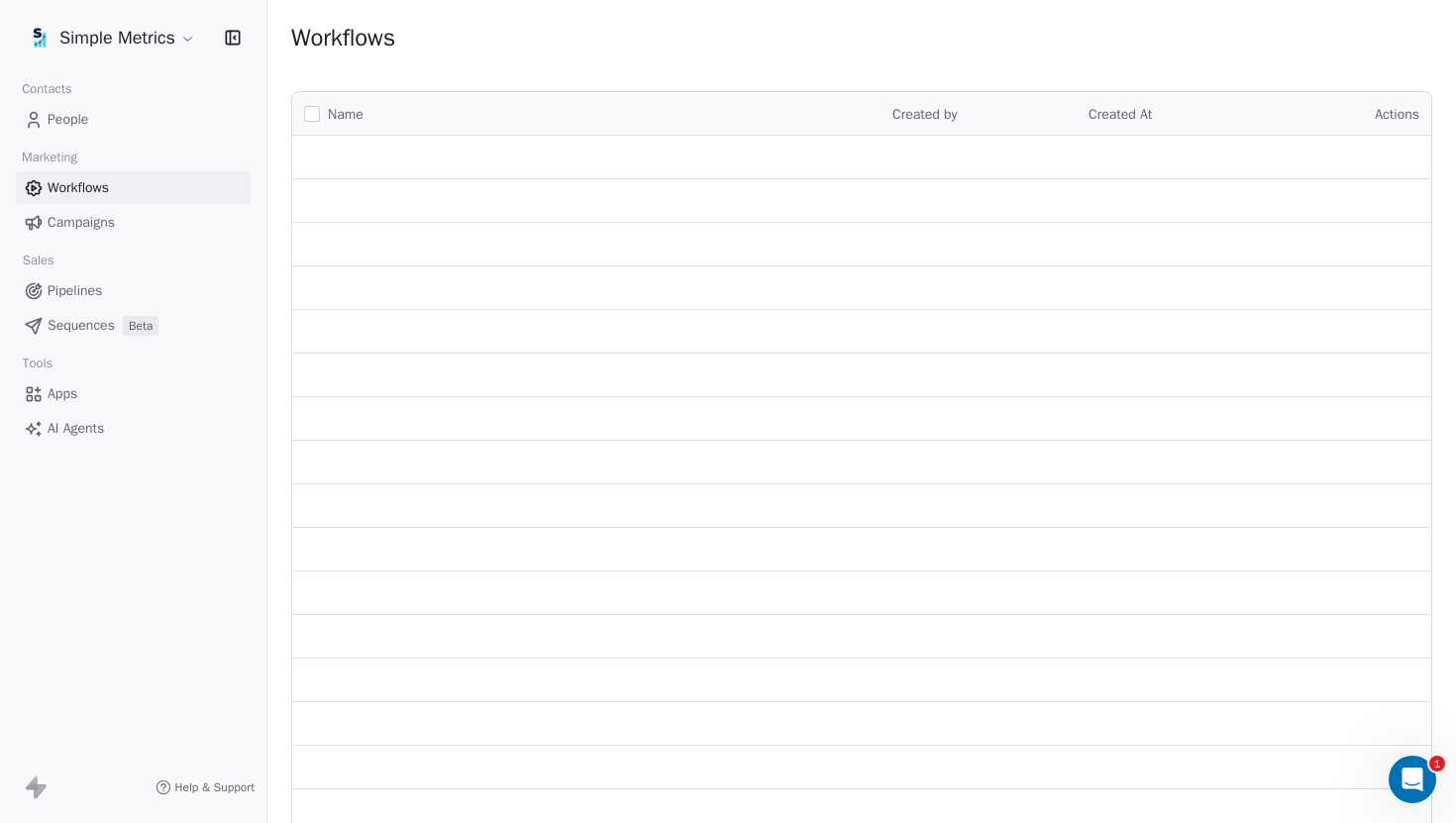 click on "People" at bounding box center [133, 119] 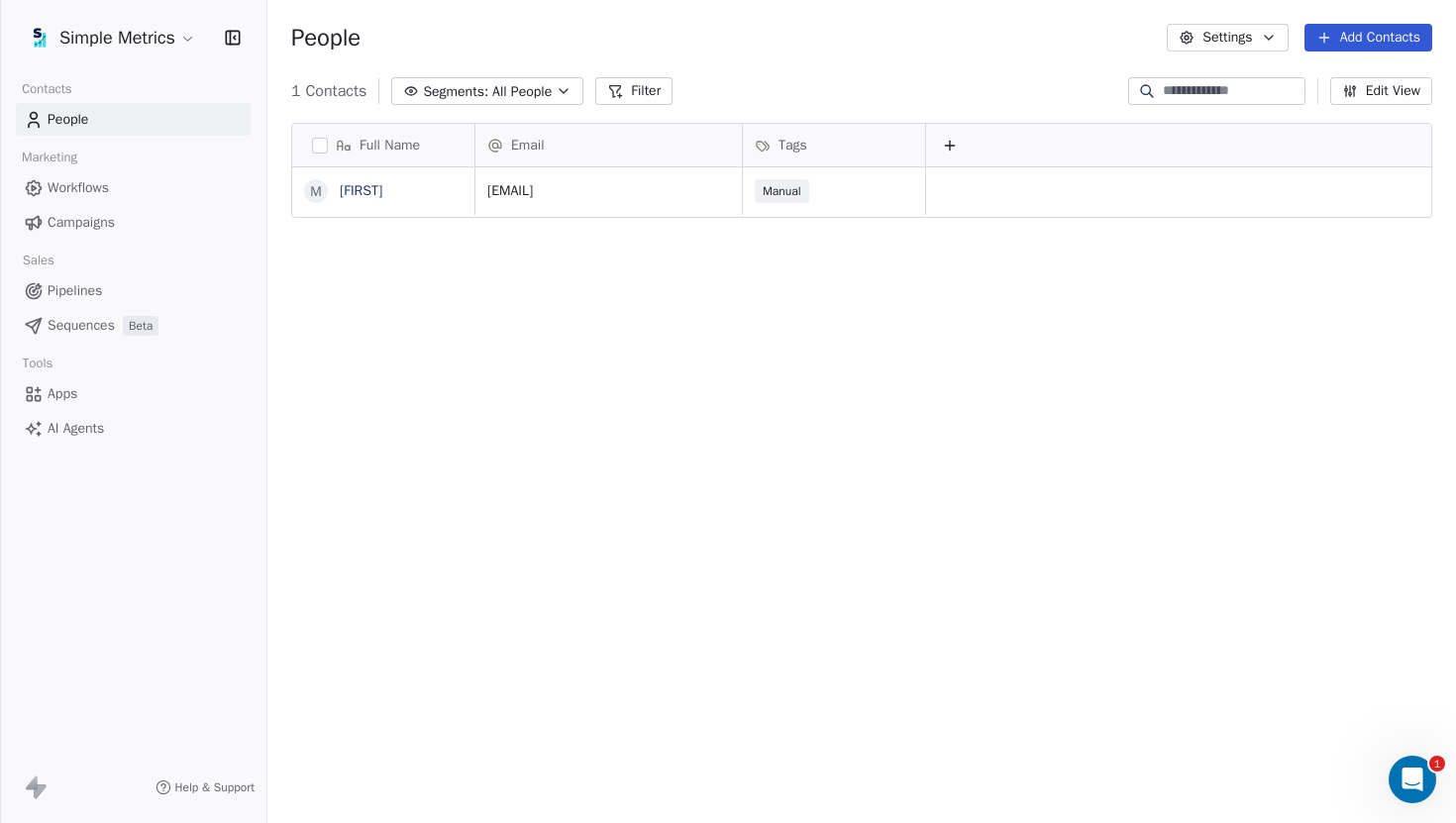 scroll, scrollTop: 15, scrollLeft: 16, axis: both 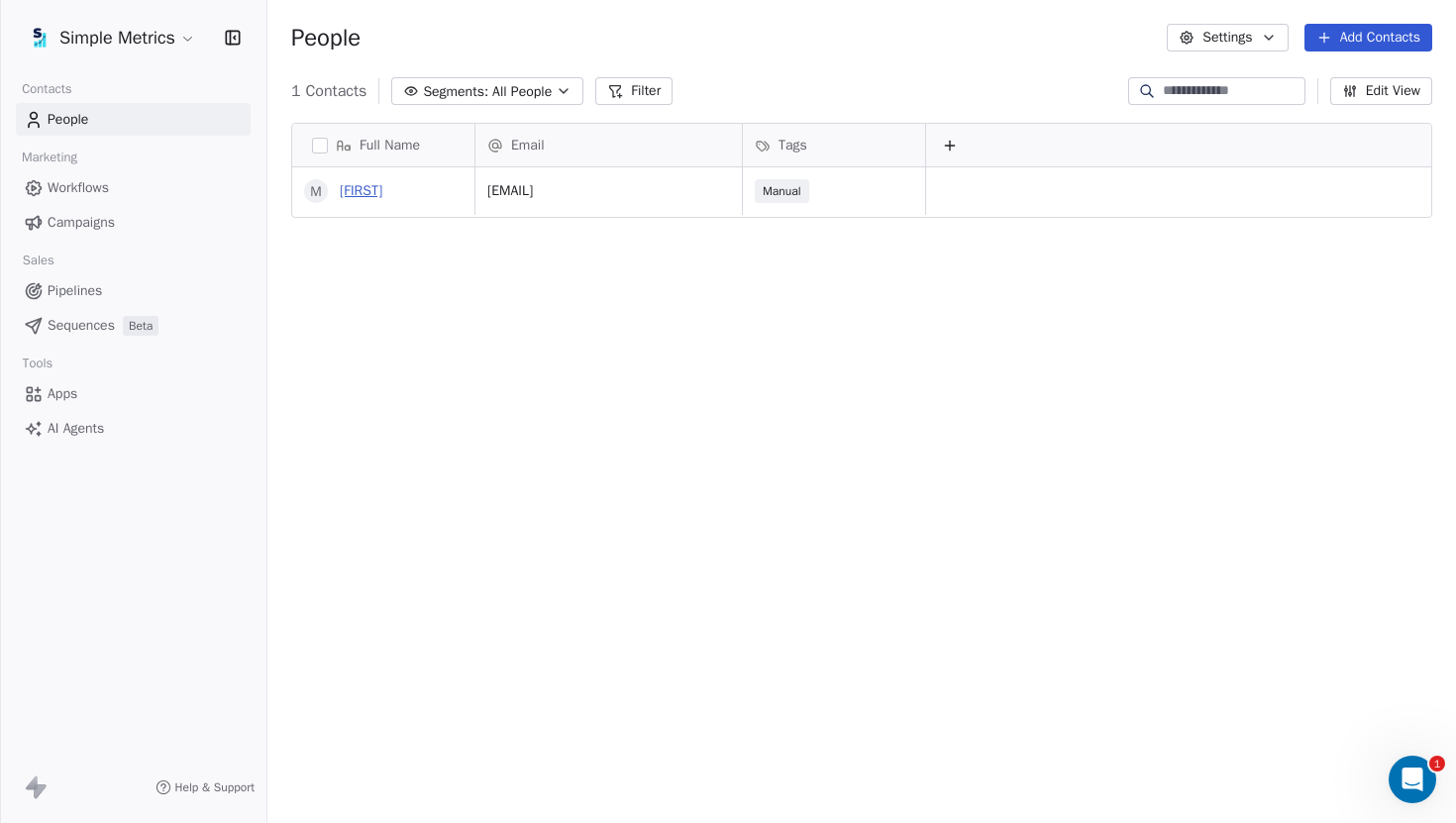 click on "[FIRST]" at bounding box center [361, 190] 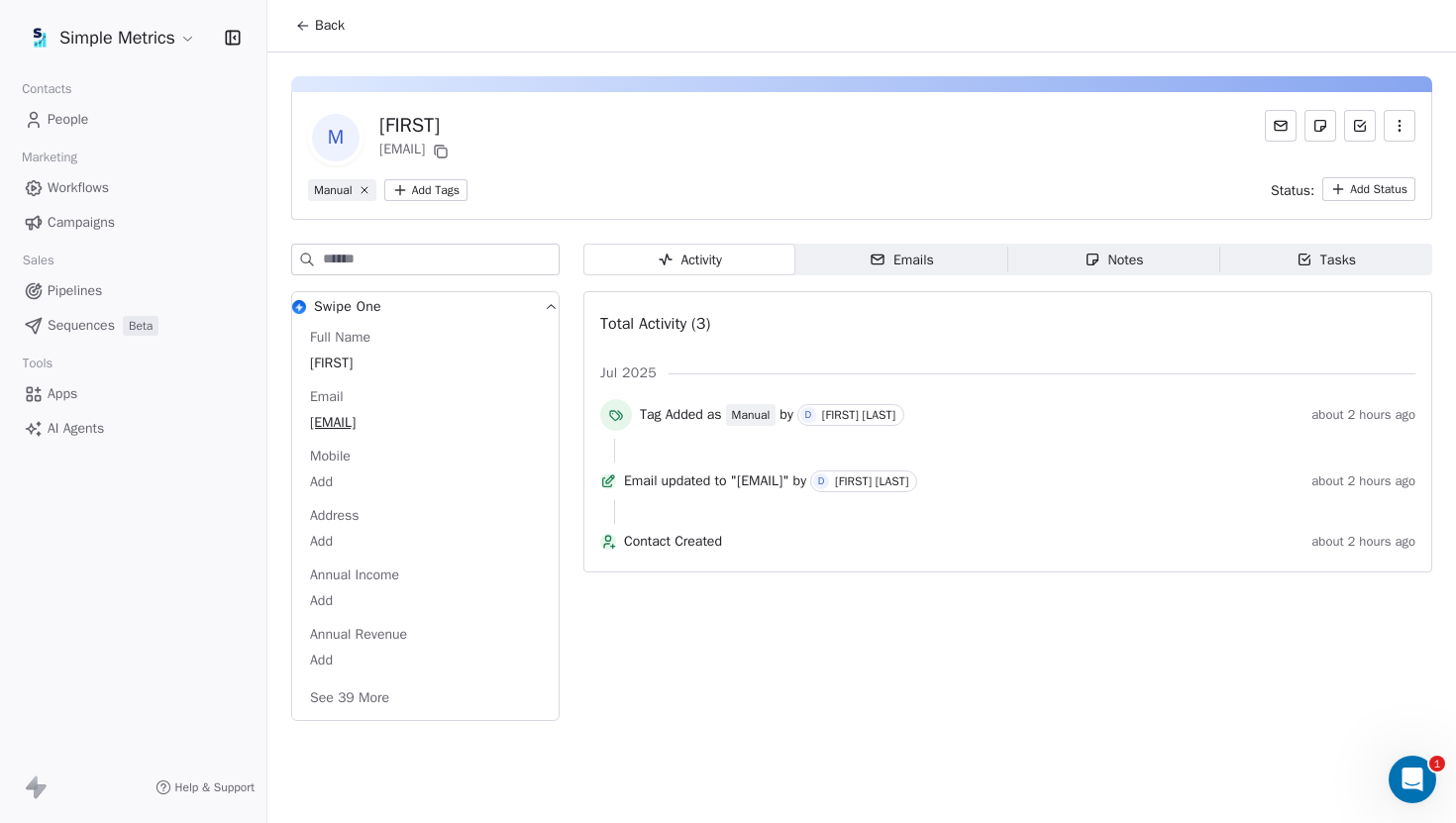 click on "Simple Metrics Contacts People Marketing Workflows Campaigns Sales Pipelines Sequences Beta Tools Apps AI Agents Help & Support Back M [LAST] [EMAIL] Manual Add Tags Status: Add Status Swipe One Full Name [FIRST] Email [EMAIL] Mobile Add Address Add Annual Income Add Annual Revenue Add See 39 More Activity Activity Emails Emails Notes Notes Tasks Tasks Total Activity (3) Jul 2025 Tag Added as Manual by D [LAST] about 2 hours ago Email updated to "[EMAIL]" by D [LAST] about 2 hours ago Contact Created about 2 hours ago 1" at bounding box center [728, 411] 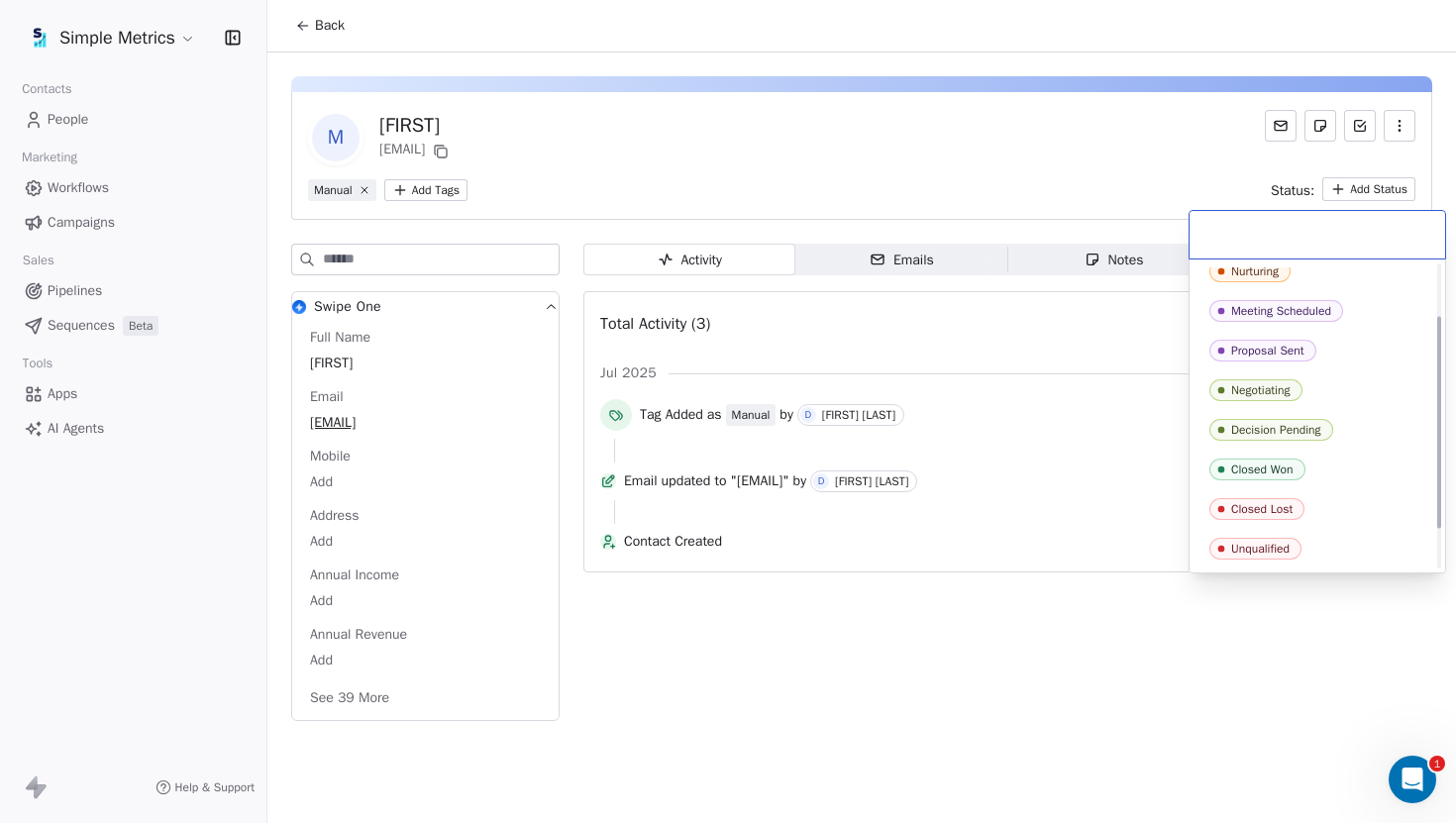 scroll, scrollTop: 0, scrollLeft: 0, axis: both 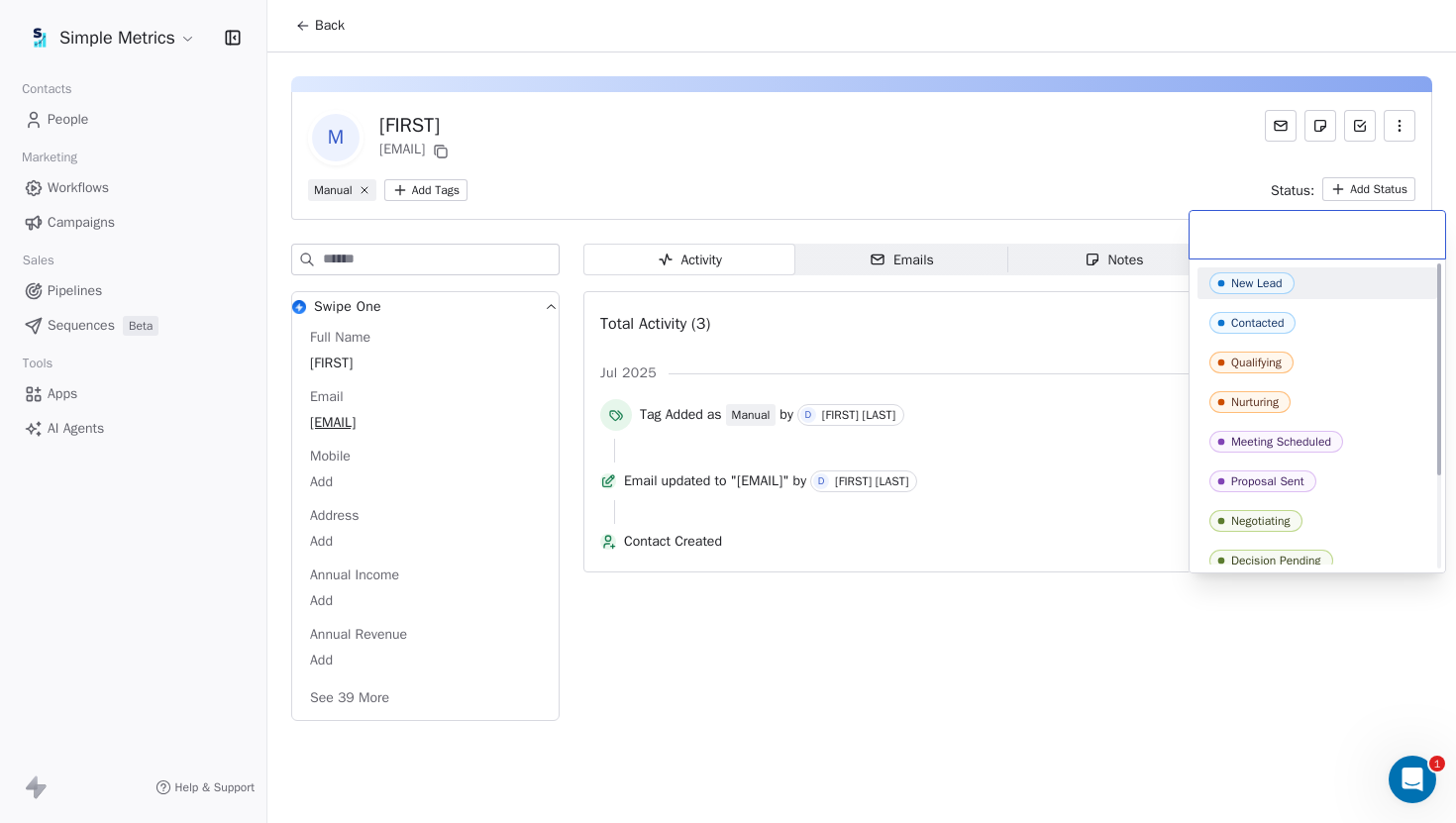 click on "Simple Metrics Contacts People Marketing Workflows Campaigns Sales Pipelines Sequences Beta Tools Apps AI Agents Help & Support Back M [LAST] [EMAIL] Manual Add Tags Status: Add Status Swipe One Full Name [FIRST] Email [EMAIL] Mobile Add Address Add Annual Income Add Annual Revenue Add See 39 More Activity Activity Emails Emails Notes Notes Tasks Tasks Total Activity (3) Jul 2025 Tag Added as Manual by D [LAST] about 2 hours ago Email updated to "[EMAIL]" by D [LAST] about 2 hours ago Contact Created about 2 hours ago 1 New Lead Contacted Qualifying Nurturing Meeting Scheduled Proposal Sent Negotiating Decision Pending Closed Won Closed Lost Unqualified" at bounding box center (728, 411) 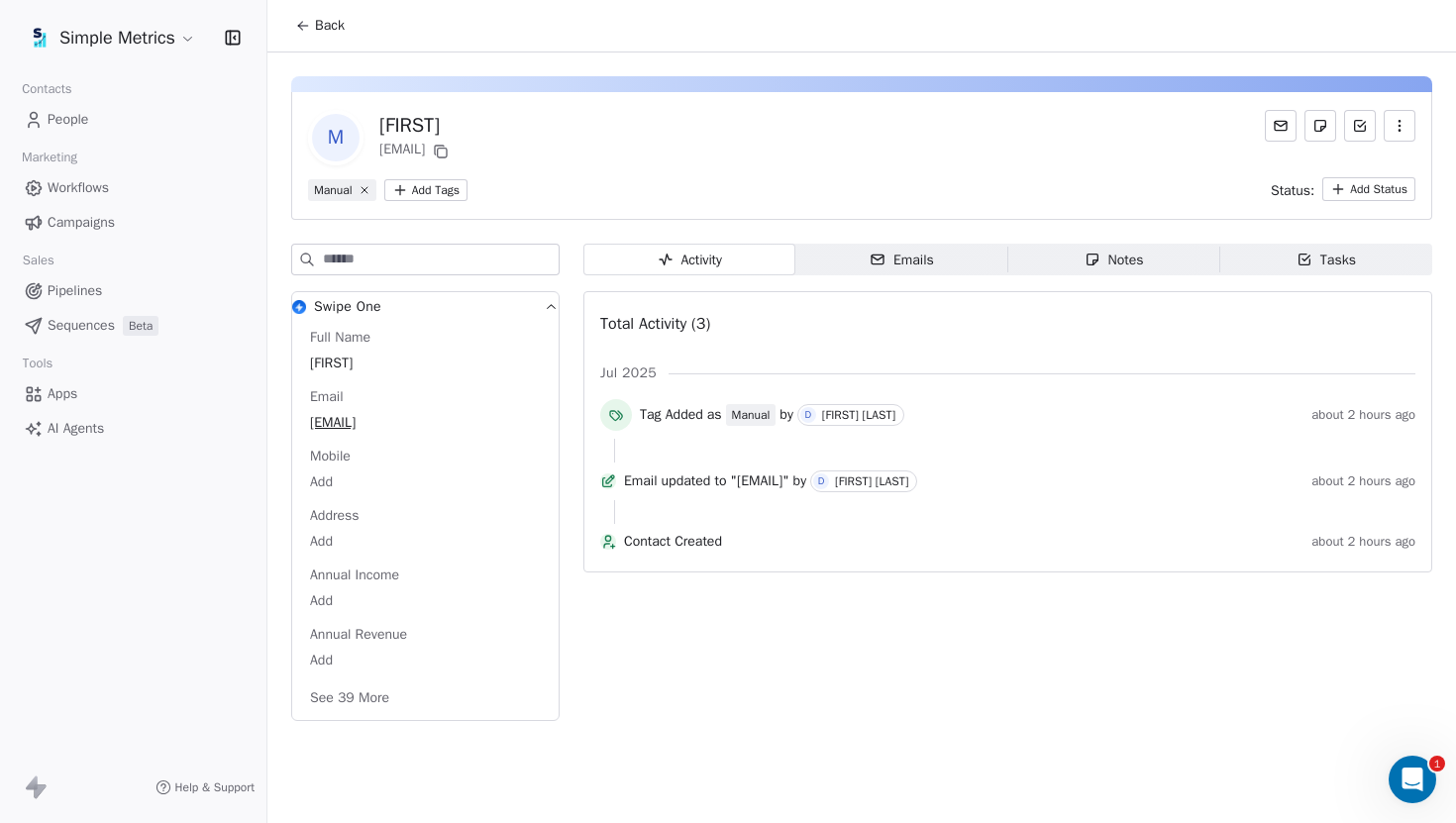 click on "Workflows" at bounding box center (133, 187) 